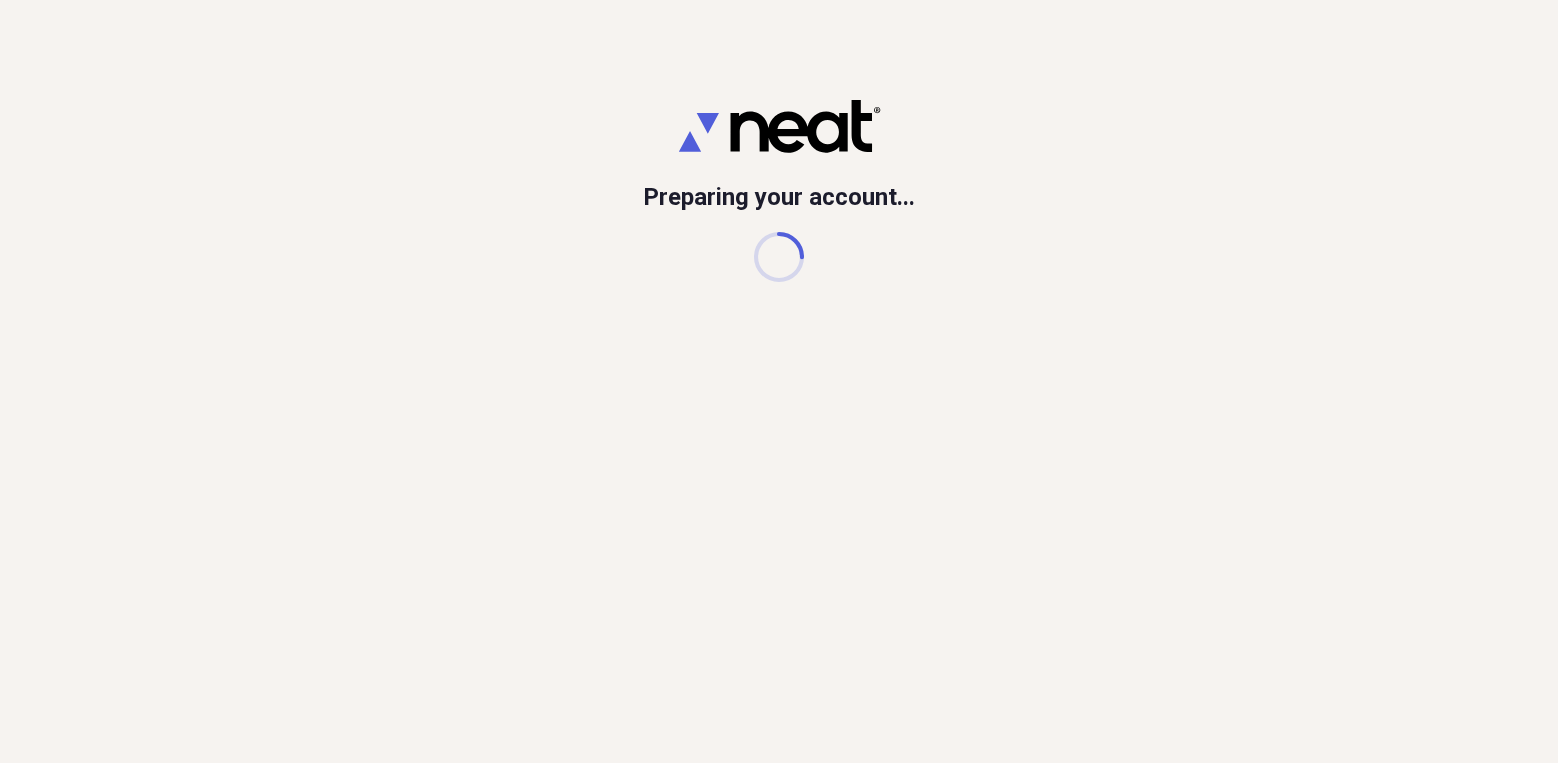 scroll, scrollTop: 0, scrollLeft: 0, axis: both 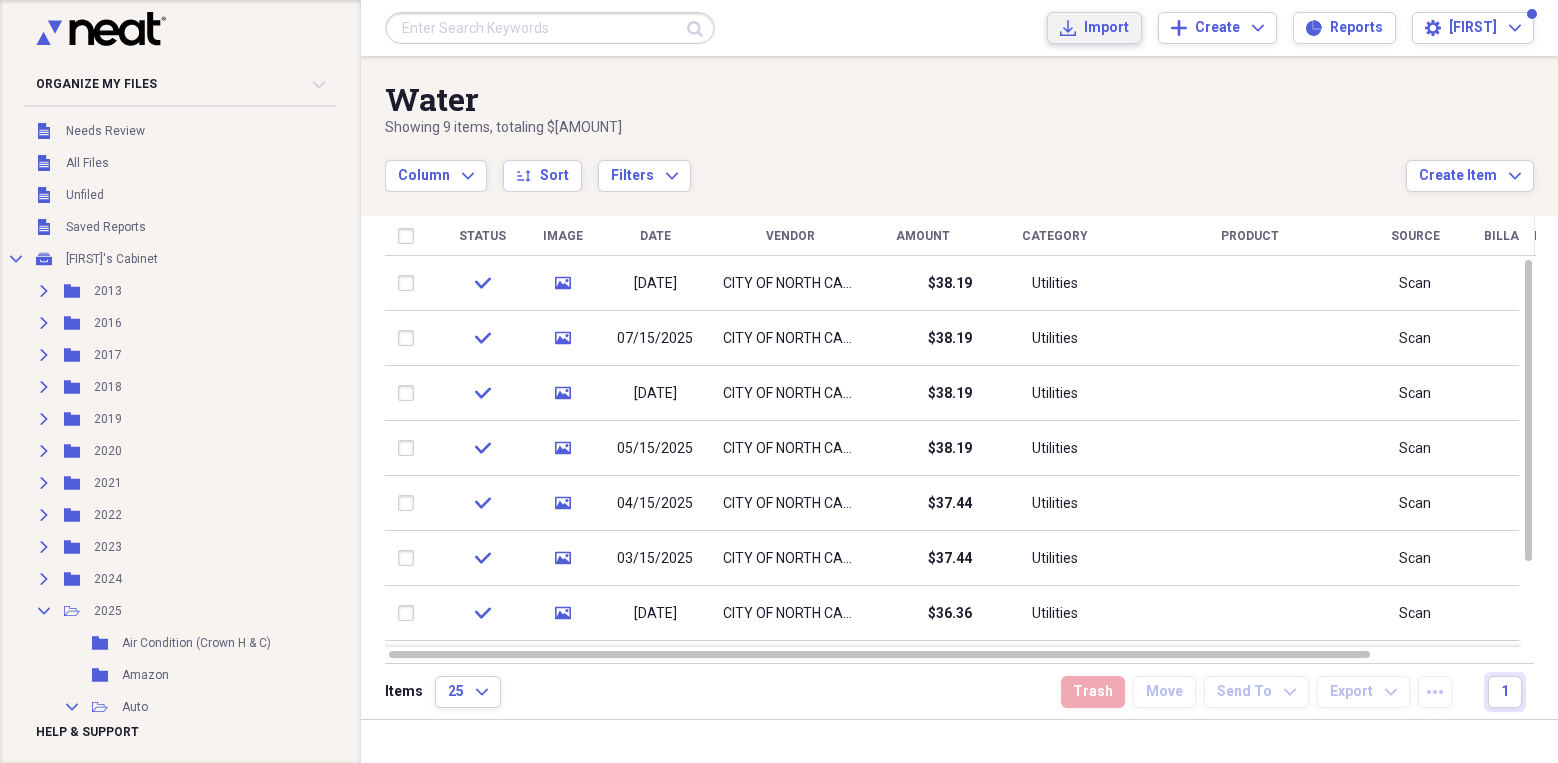 click on "Import" at bounding box center [1106, 28] 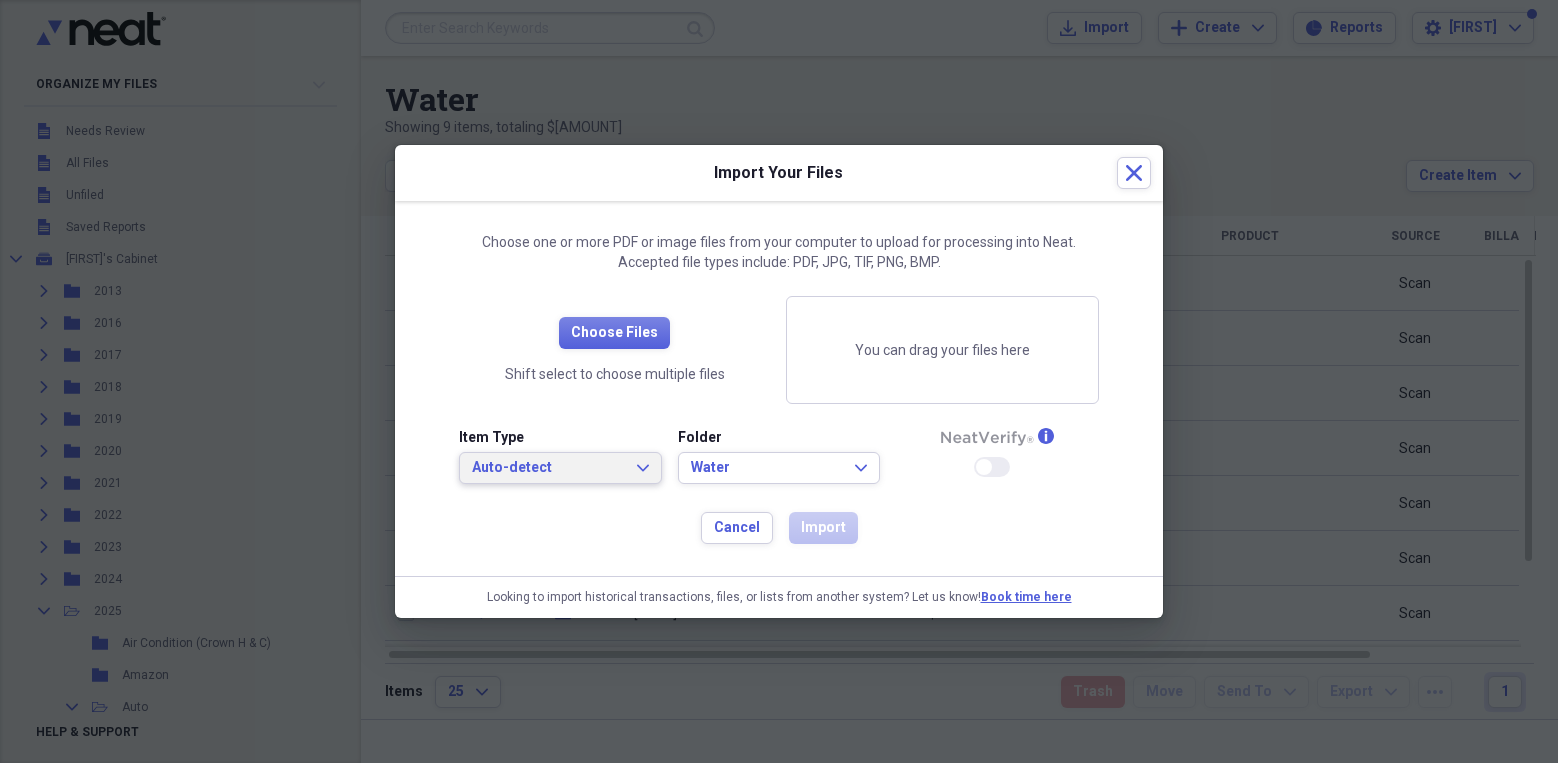 click on "Auto-detect" at bounding box center (548, 468) 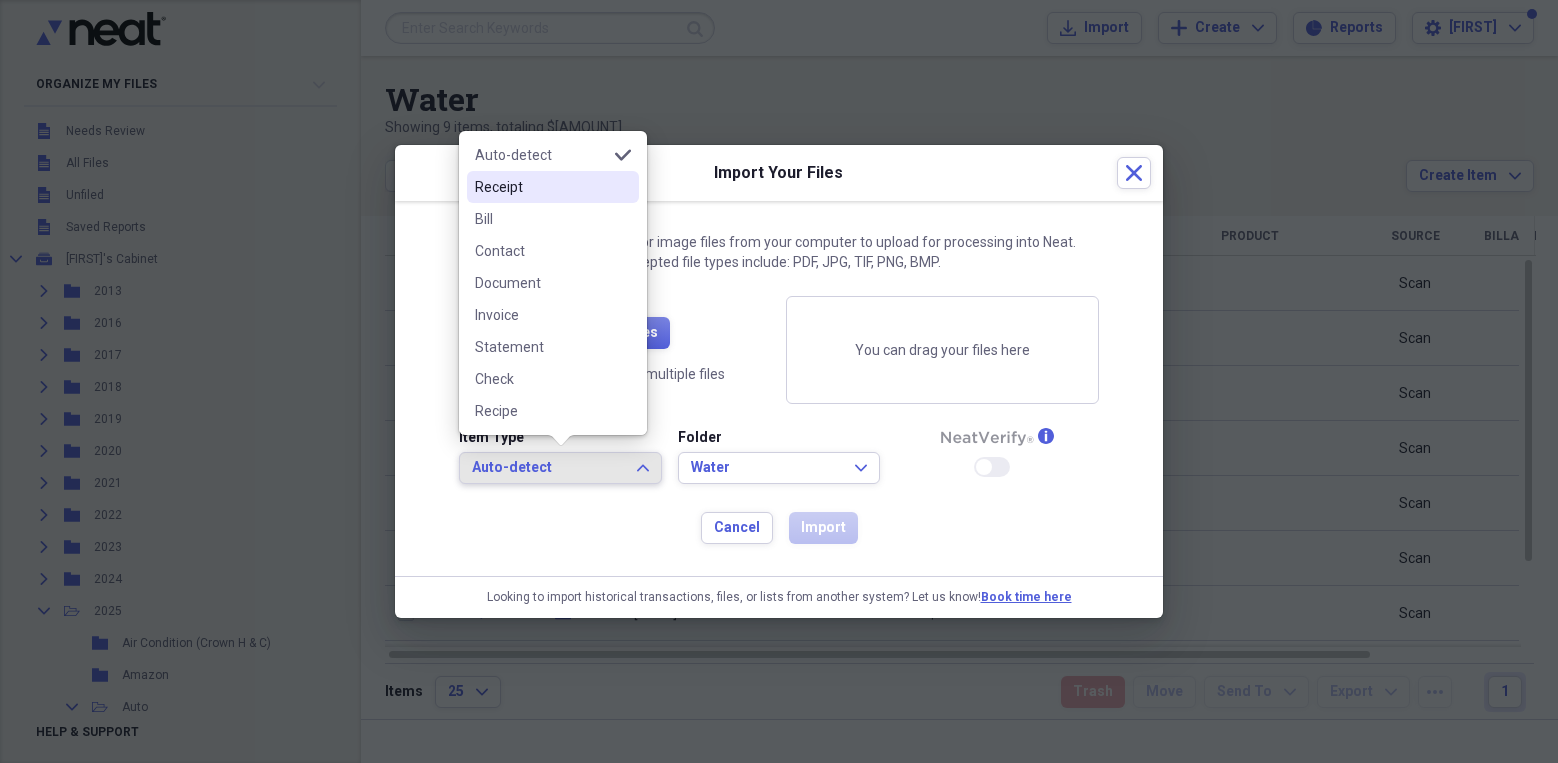 click on "Receipt" at bounding box center [541, 187] 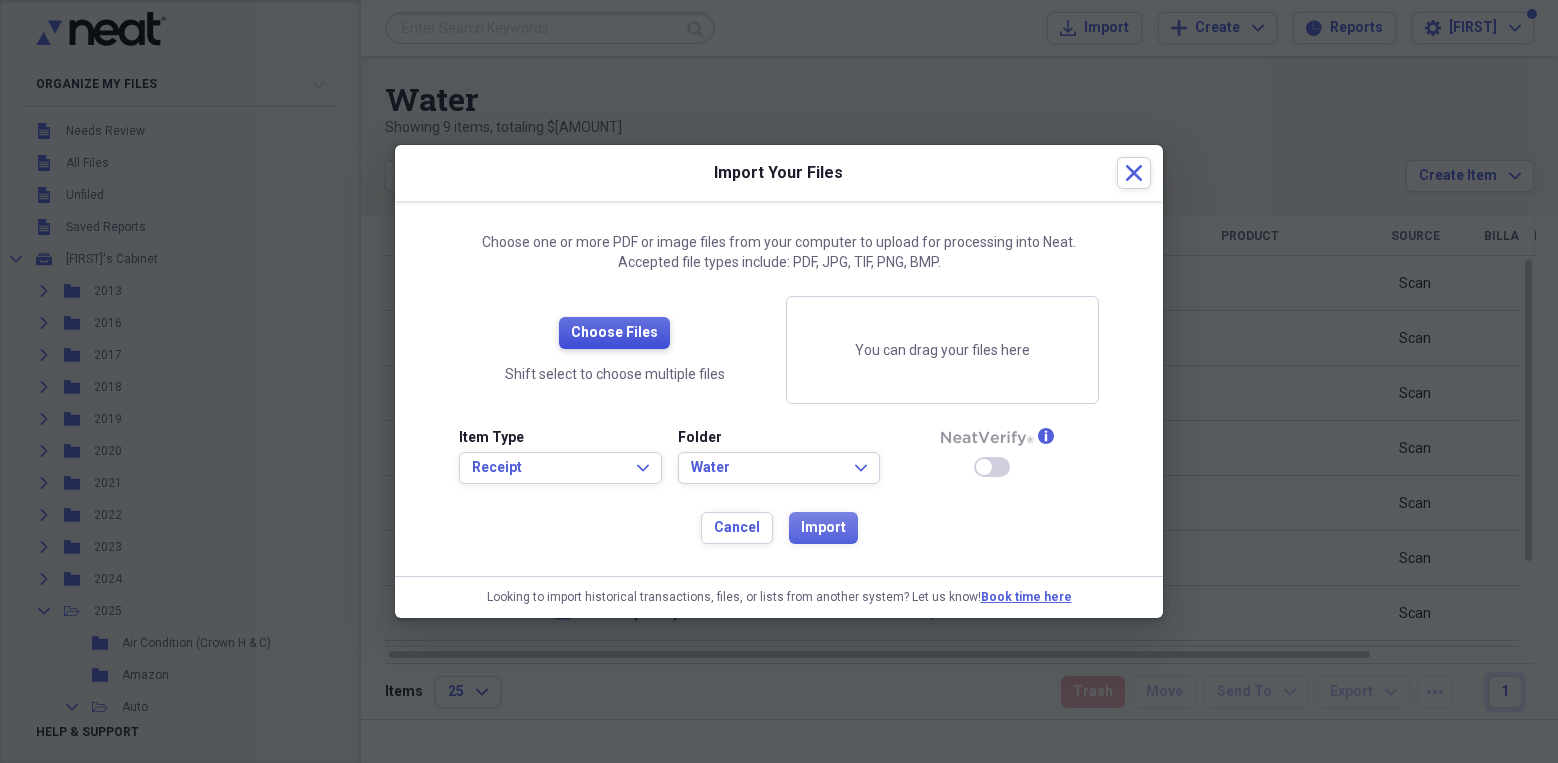 click on "Choose Files" at bounding box center (614, 333) 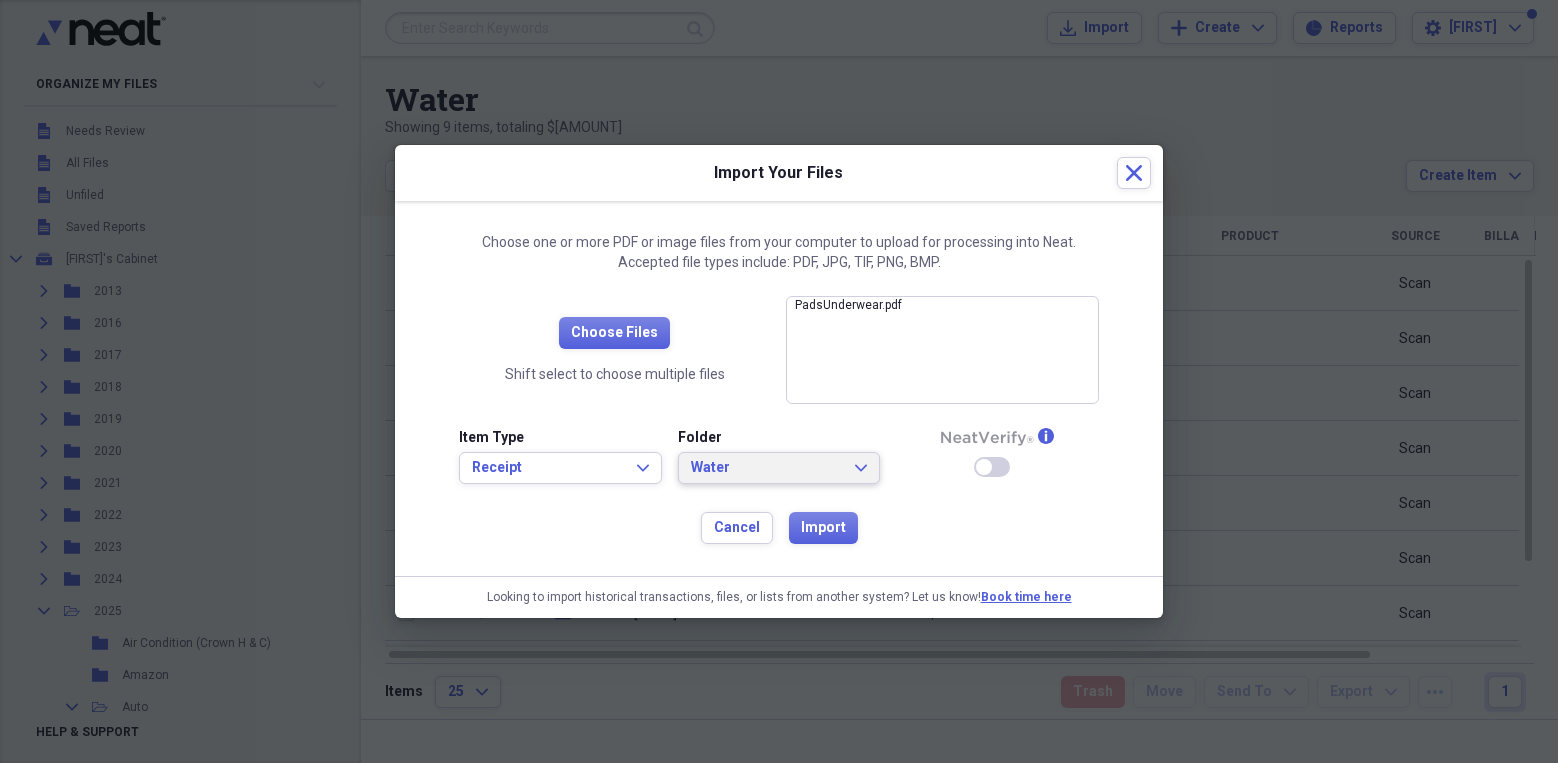 click on "Expand" 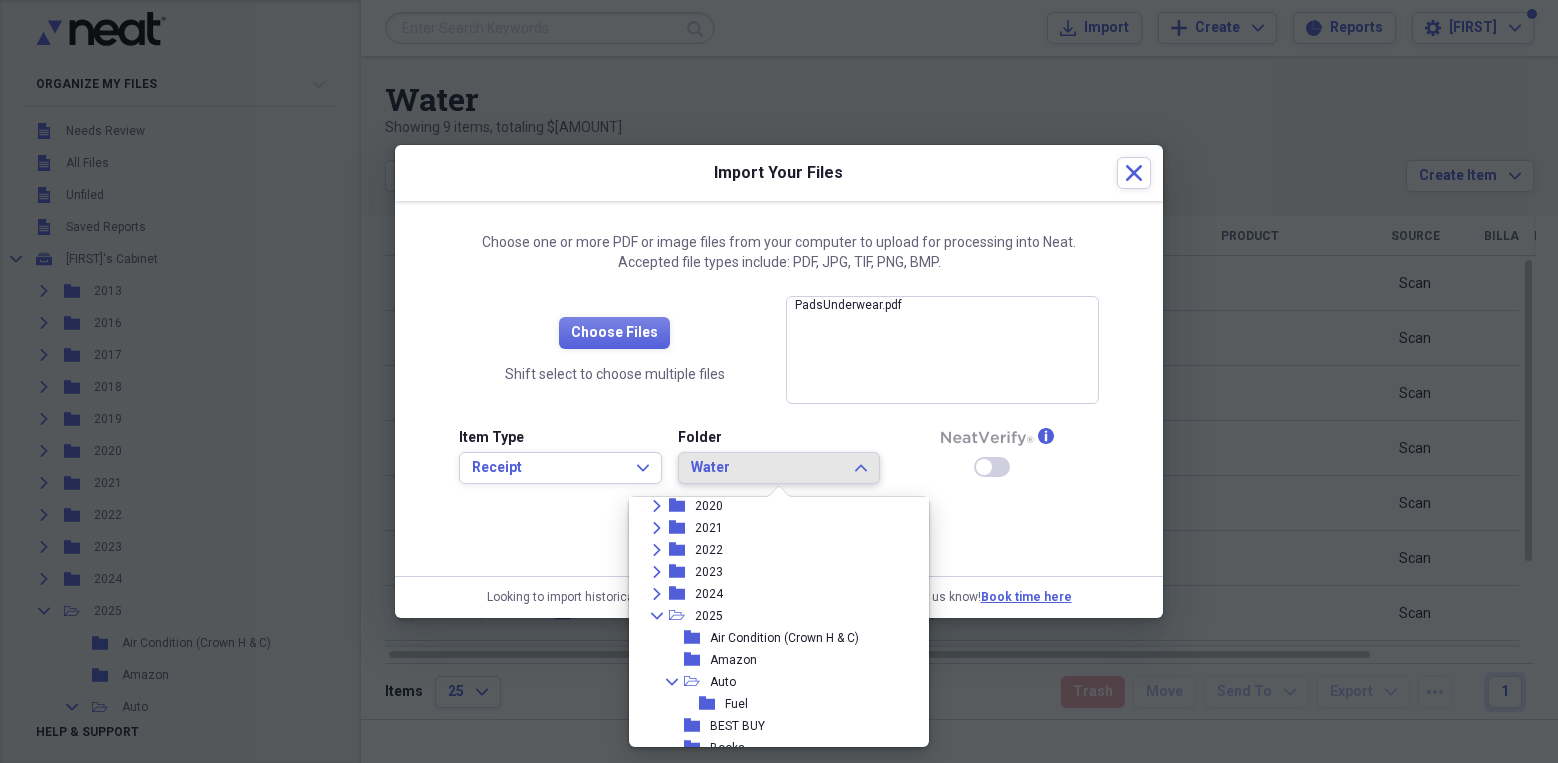 scroll, scrollTop: 185, scrollLeft: 0, axis: vertical 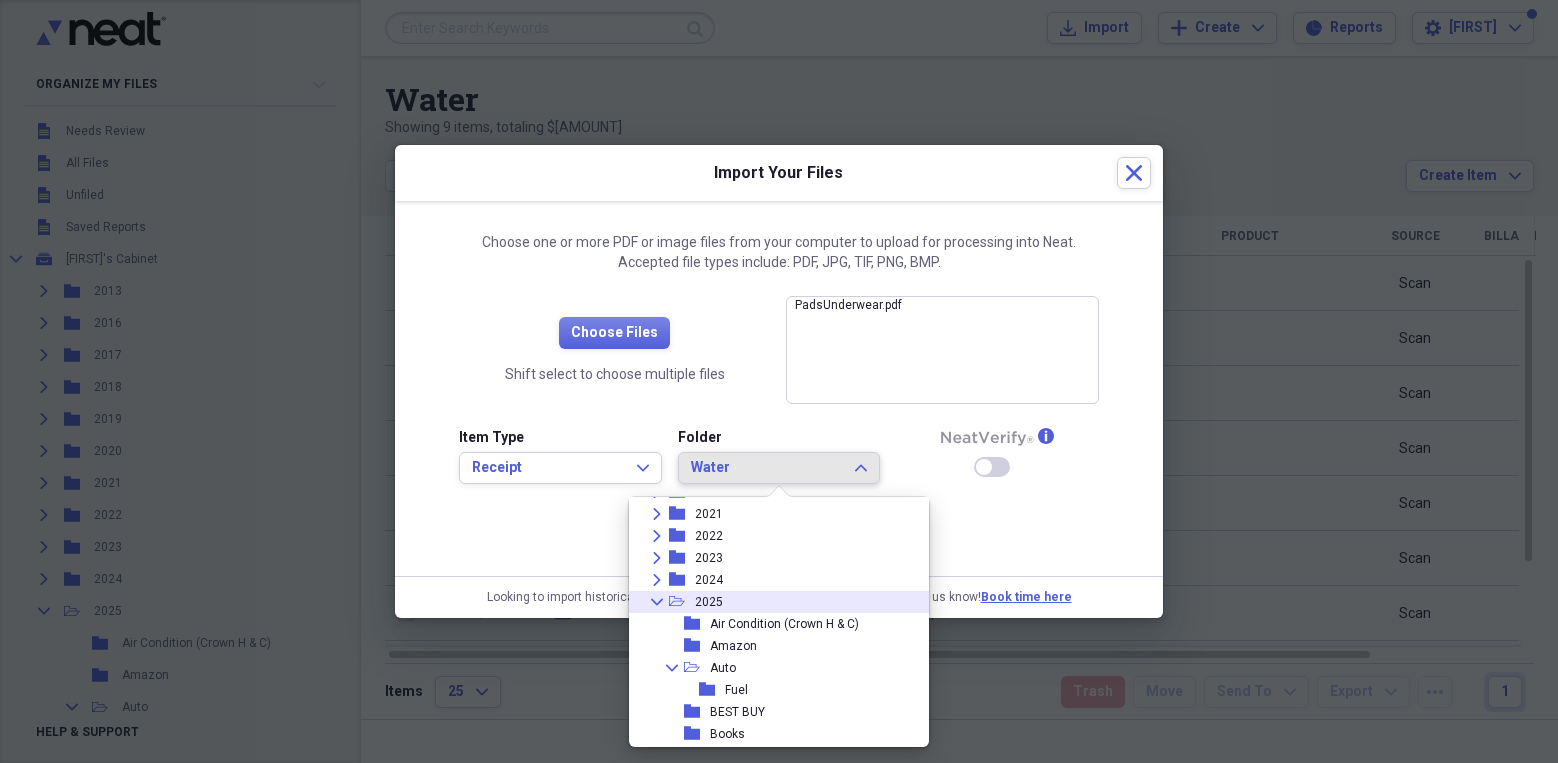 click on "2025" at bounding box center [709, 602] 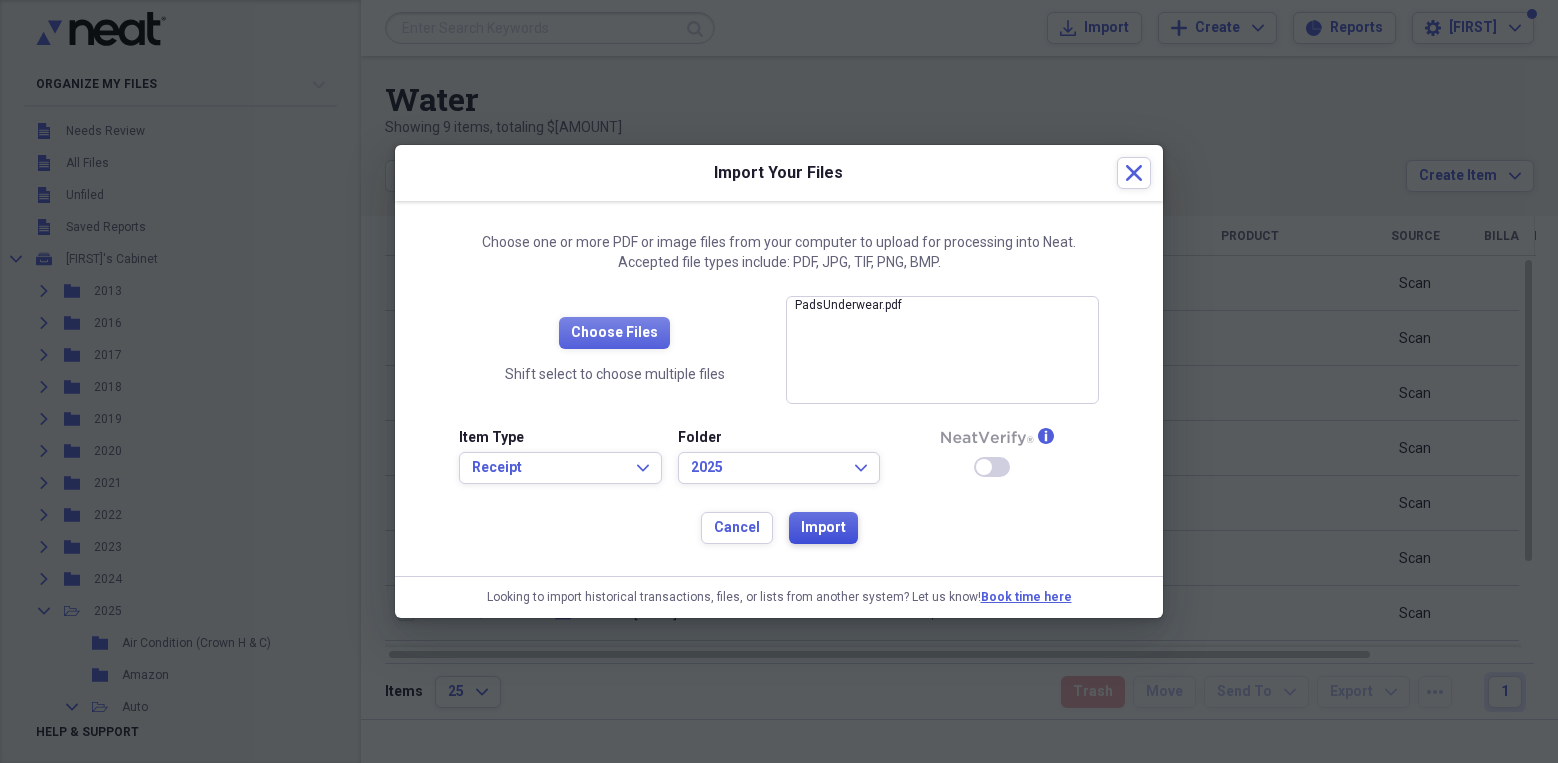 click on "Import" at bounding box center (823, 528) 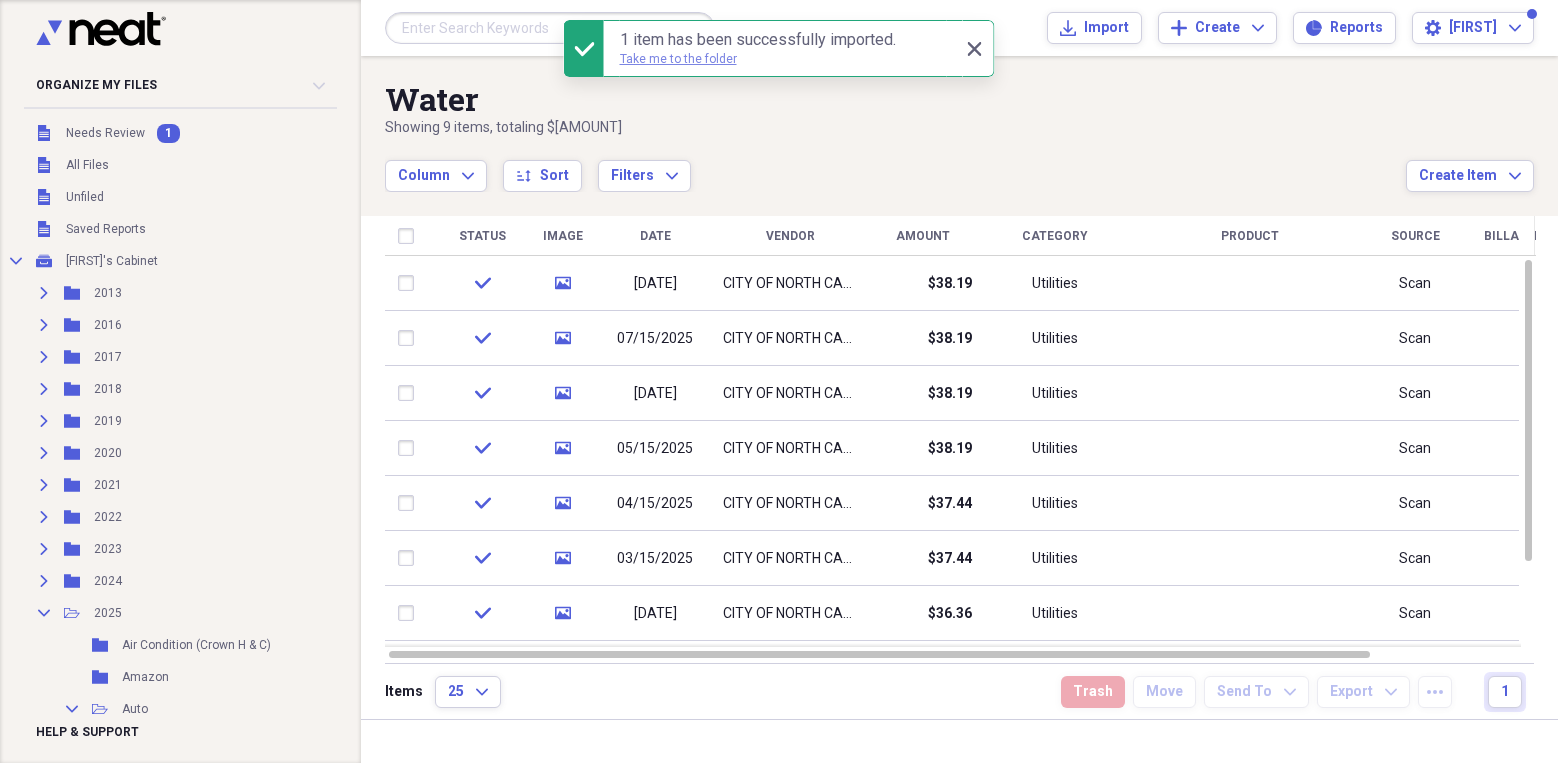 click on "Take me to the folder" at bounding box center (678, 59) 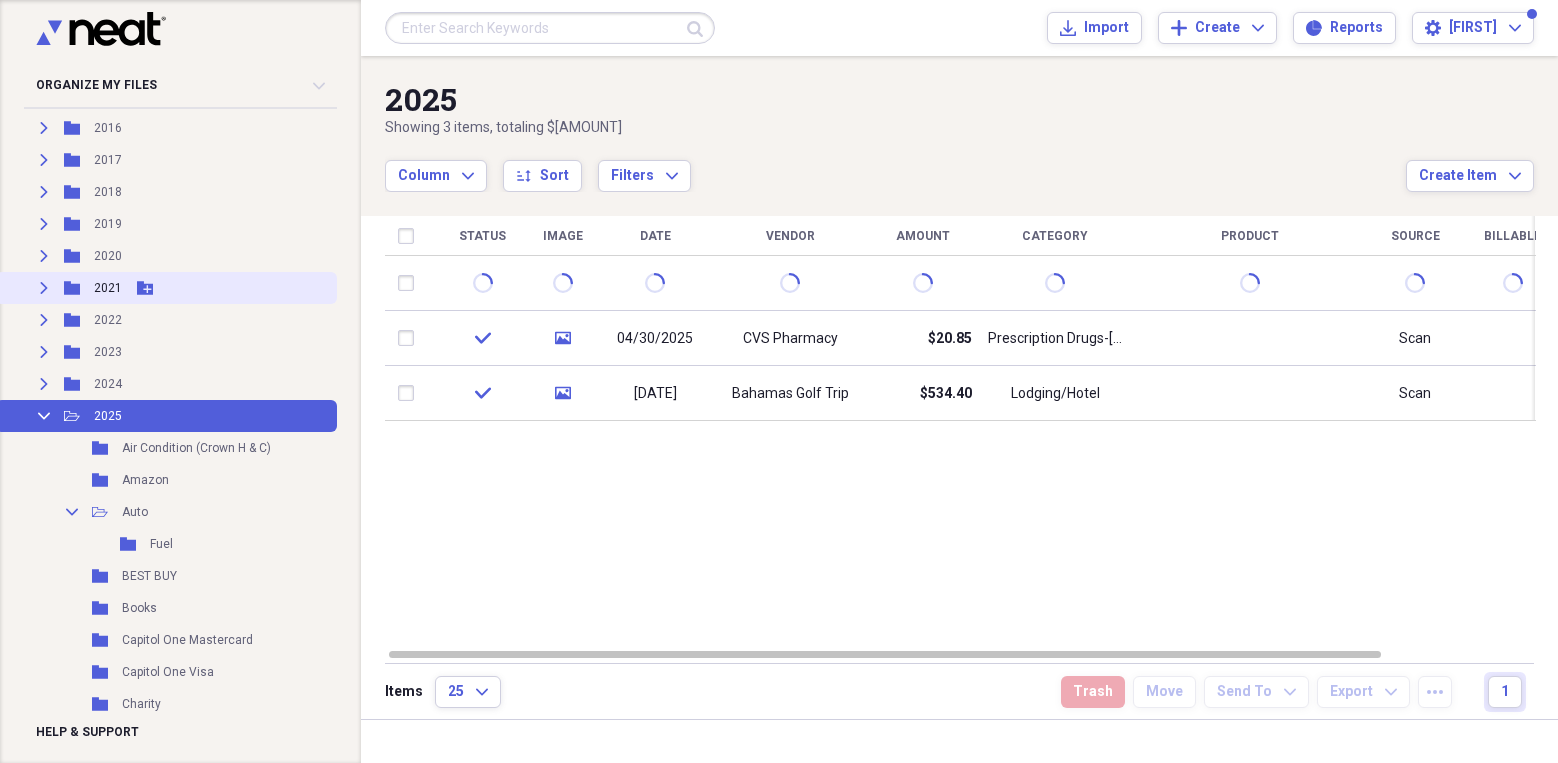 scroll, scrollTop: 200, scrollLeft: 0, axis: vertical 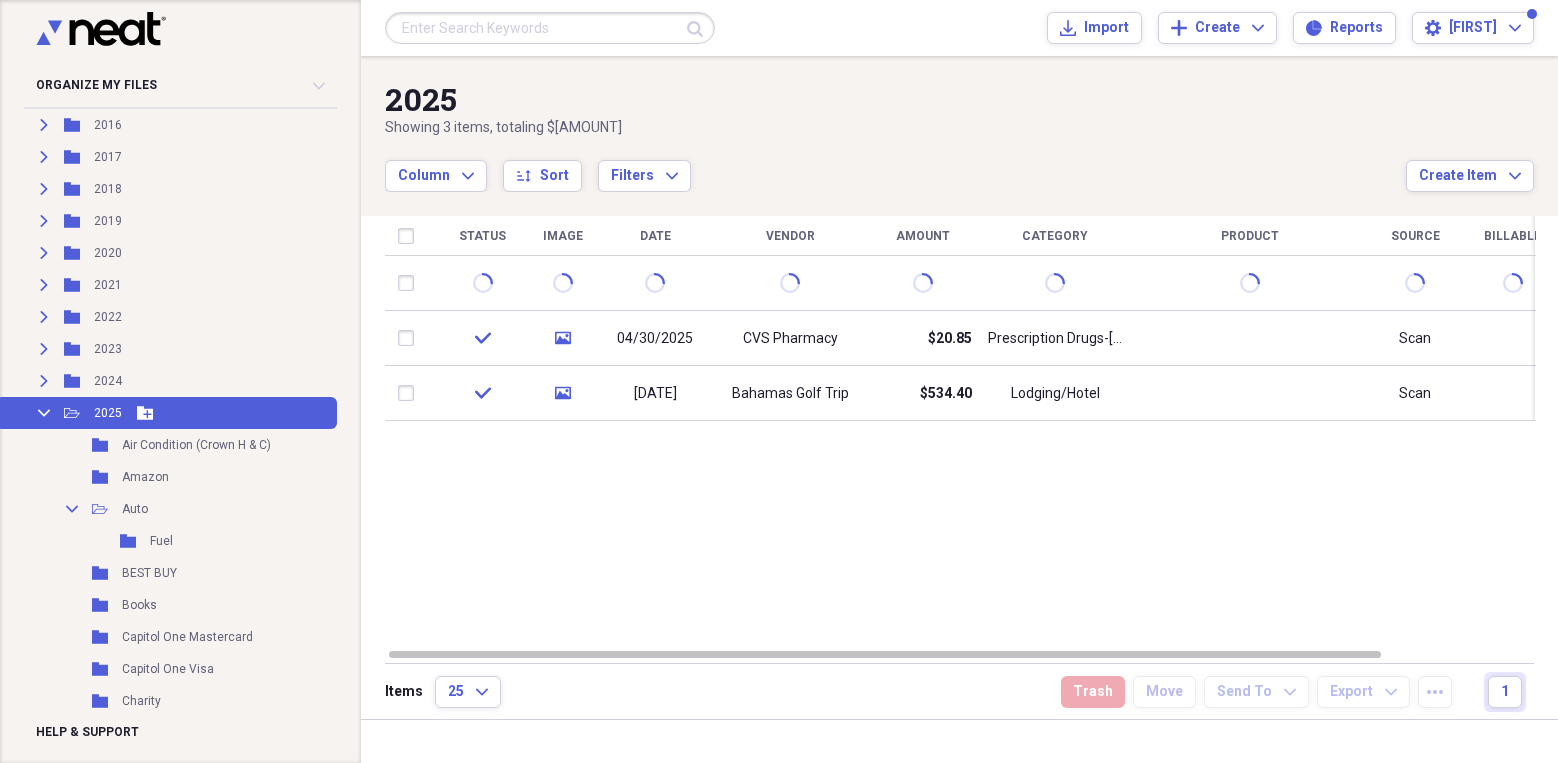 click 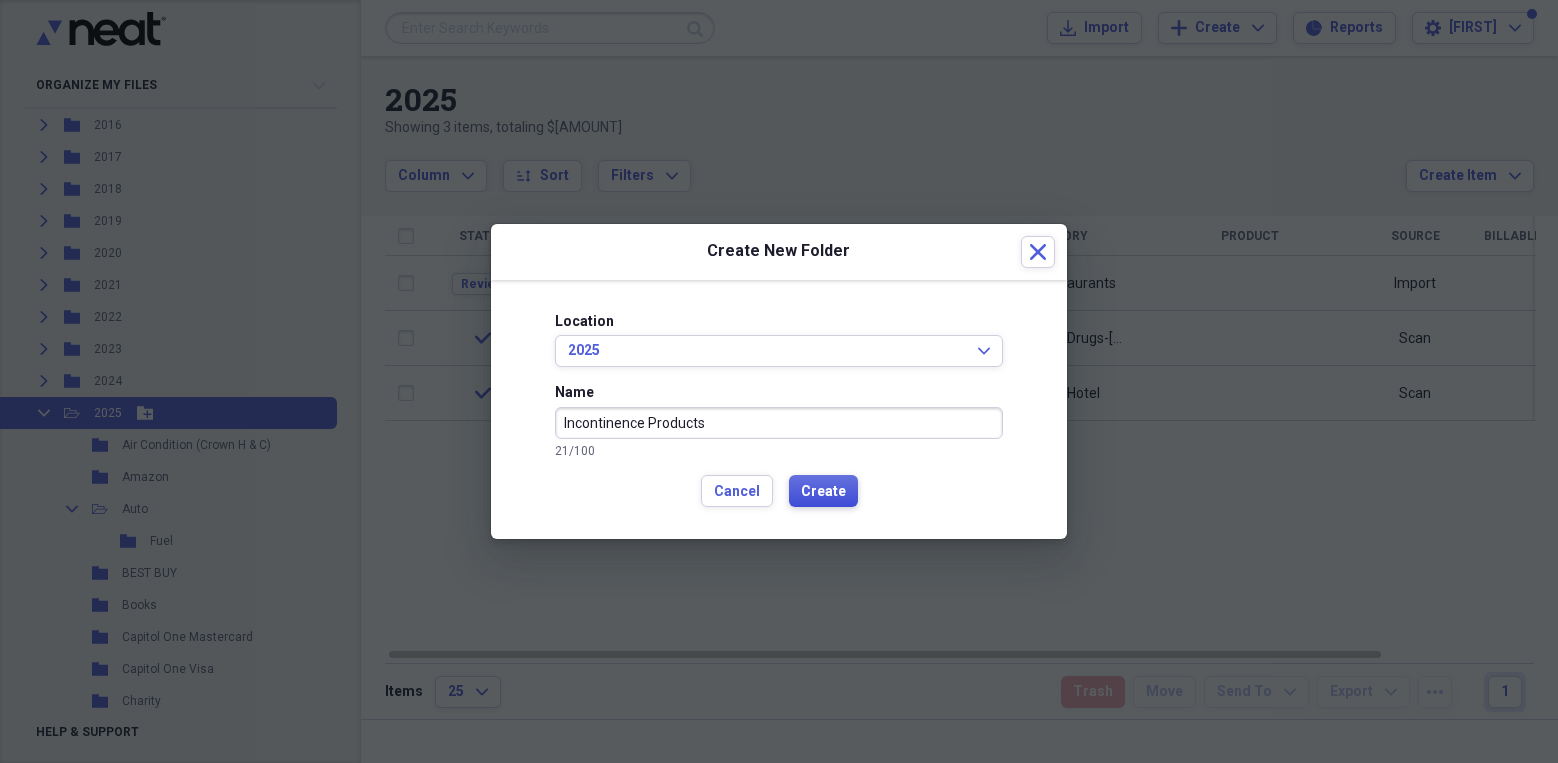 type on "Incontinence Products" 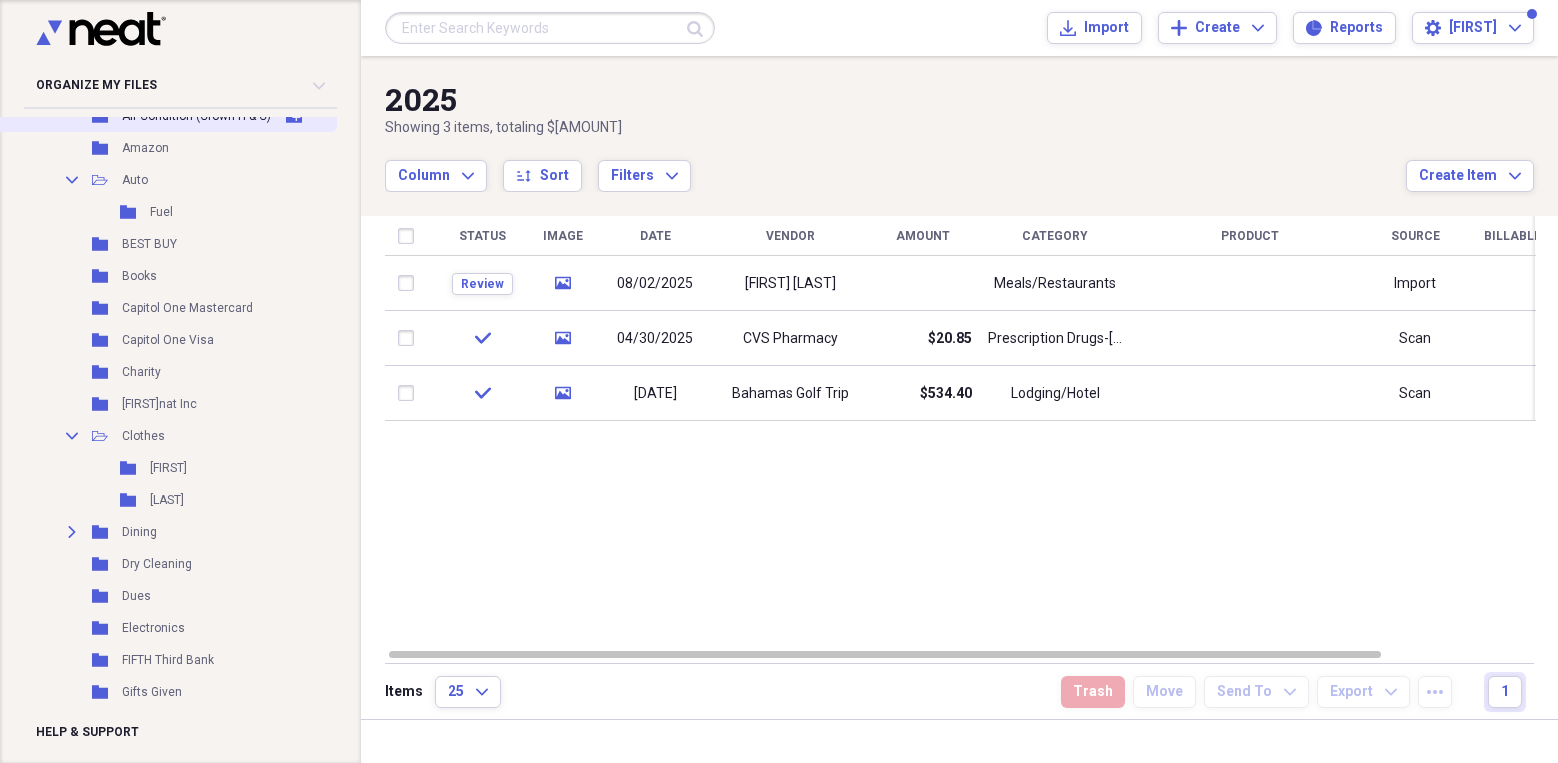 scroll, scrollTop: 530, scrollLeft: 0, axis: vertical 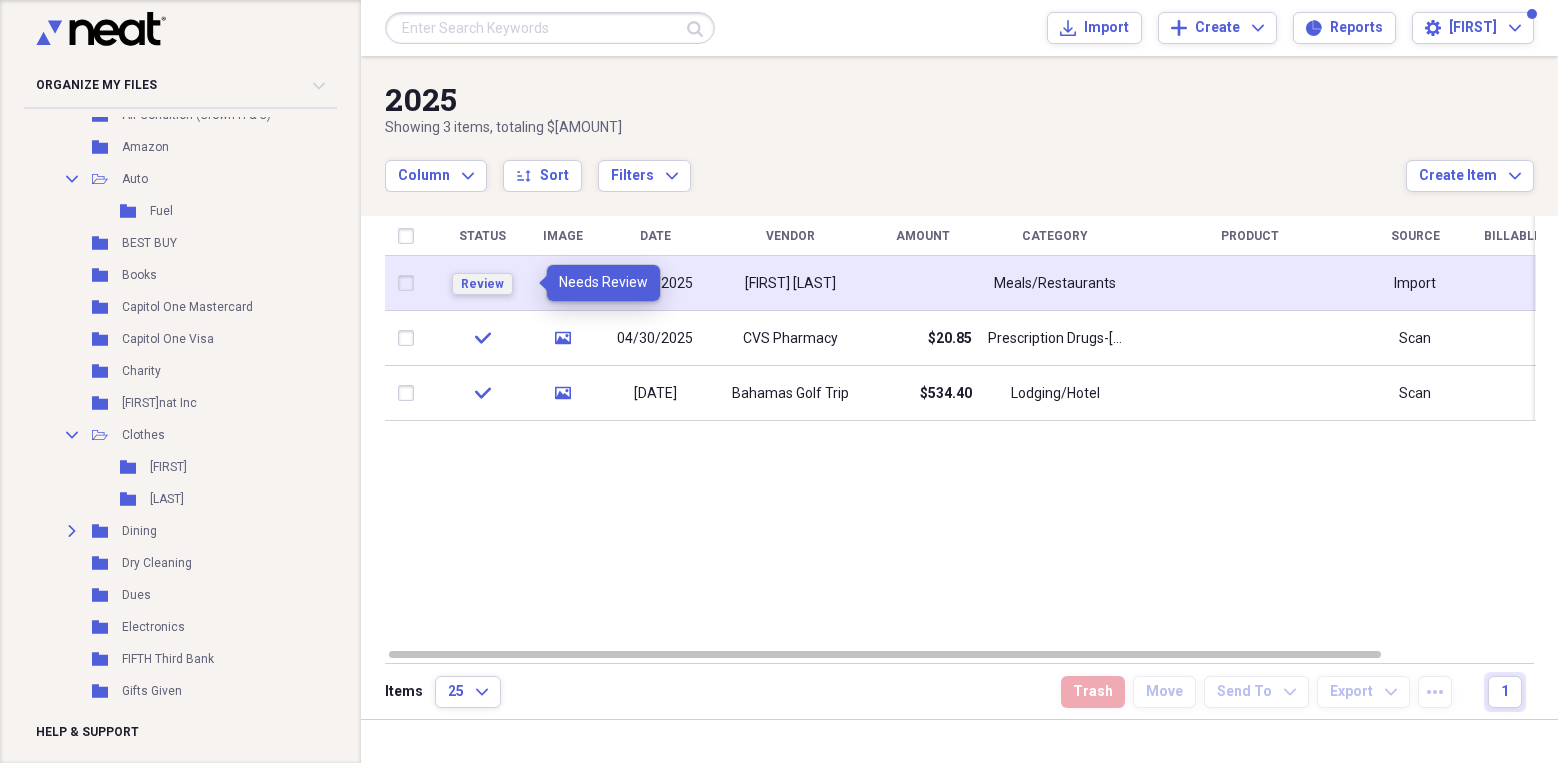click on "Review" at bounding box center (482, 284) 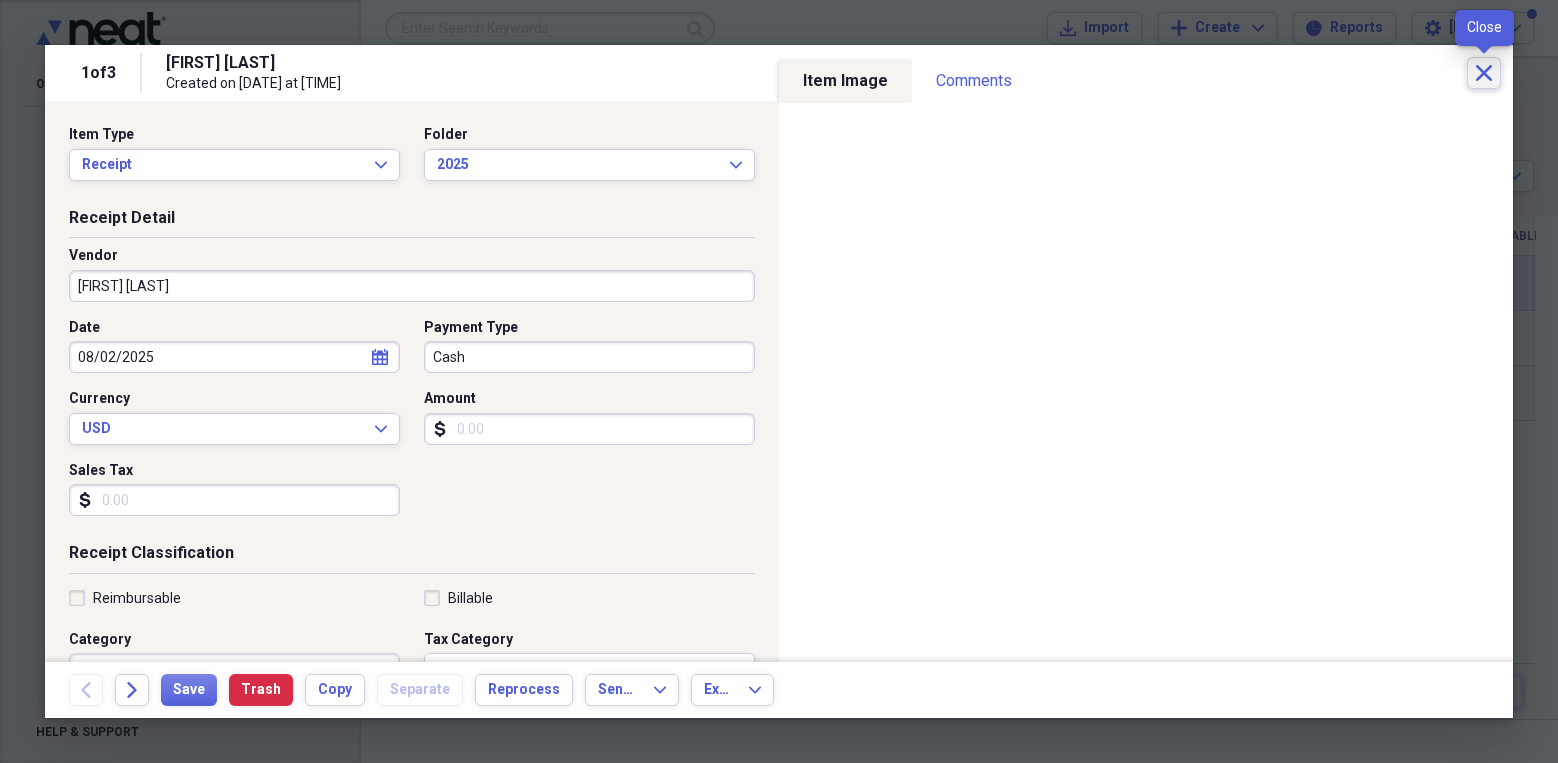 click 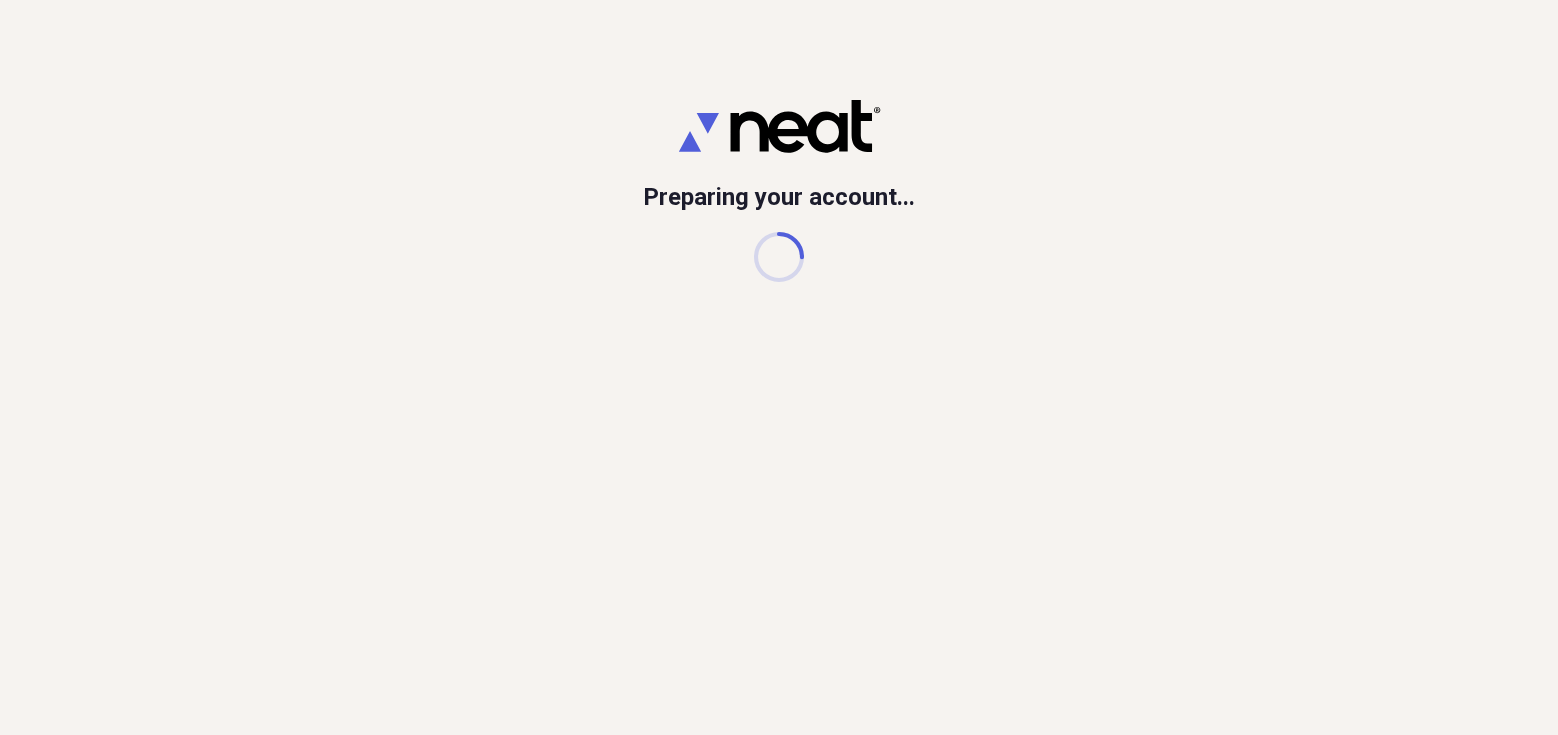 scroll, scrollTop: 0, scrollLeft: 0, axis: both 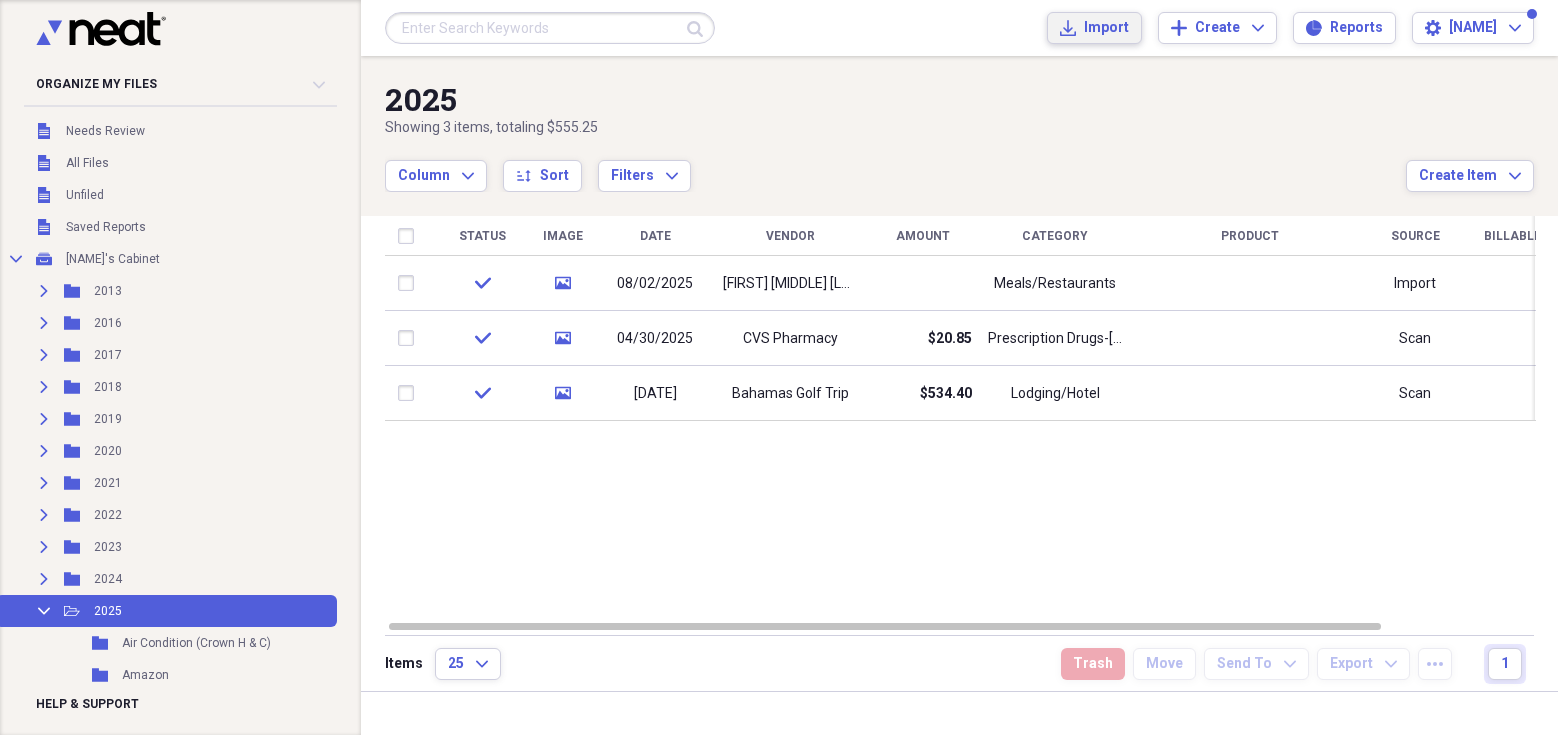 click on "Import" at bounding box center (1106, 28) 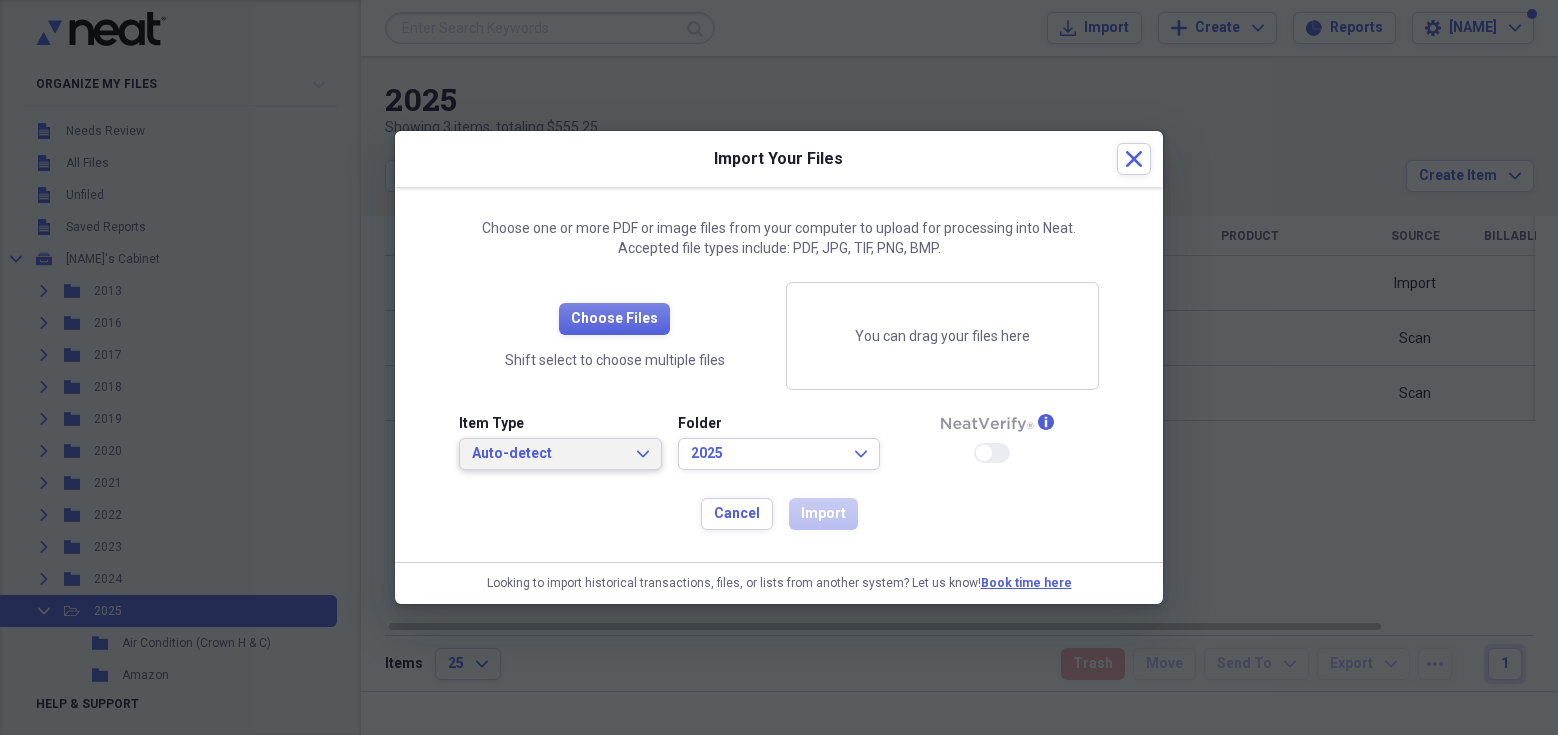 click on "Auto-detect Expand" at bounding box center (560, 454) 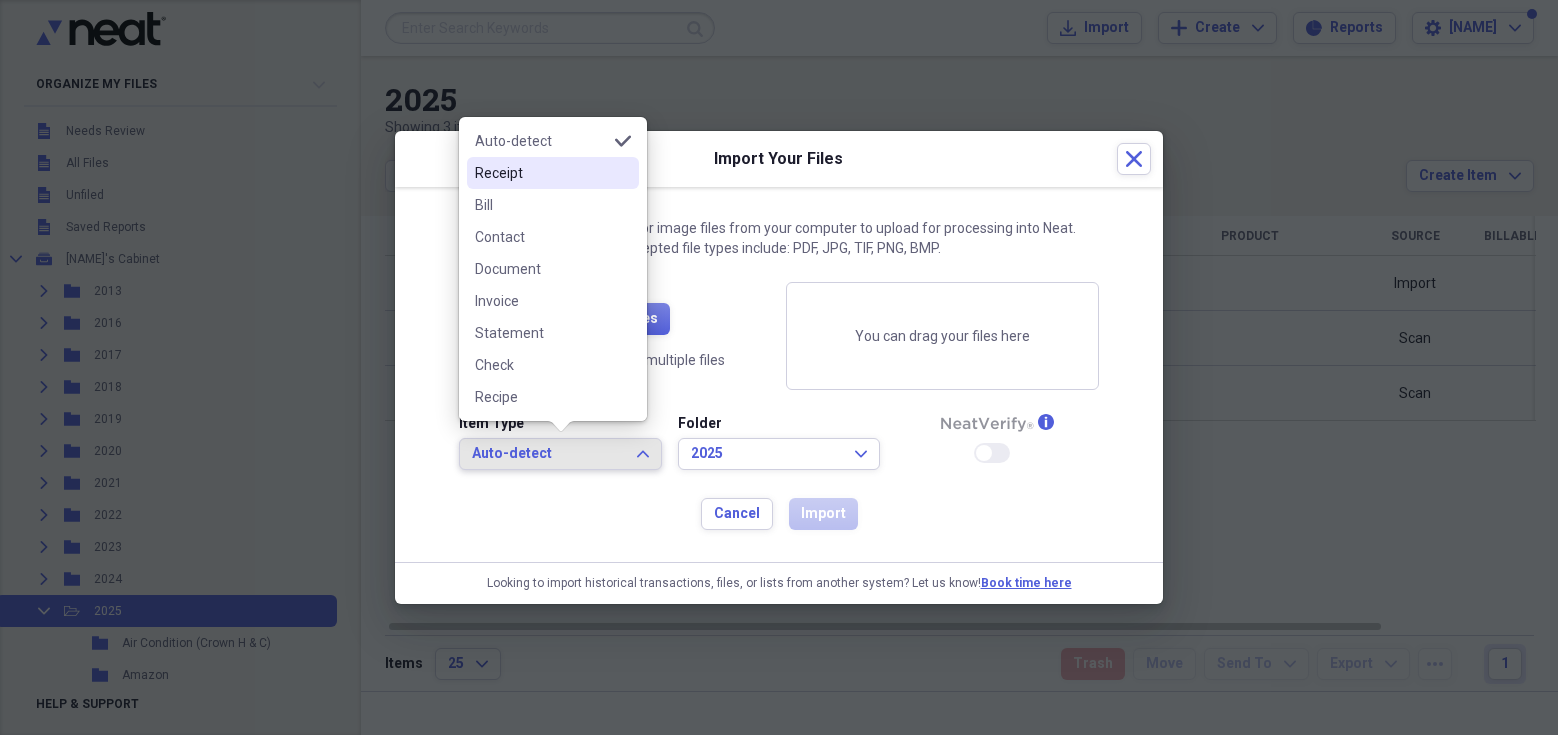 click on "Receipt" at bounding box center (541, 173) 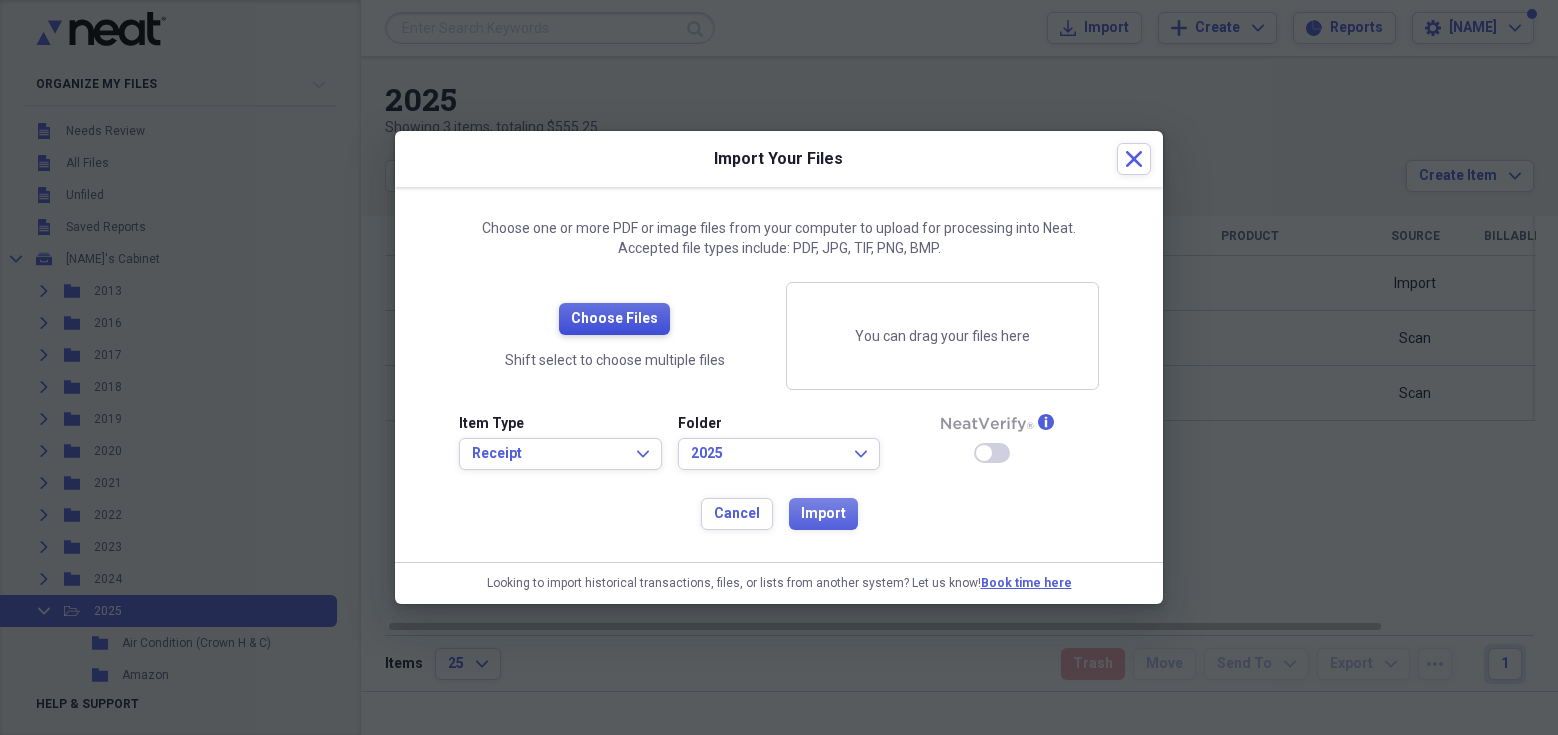 click on "Choose Files" at bounding box center (614, 319) 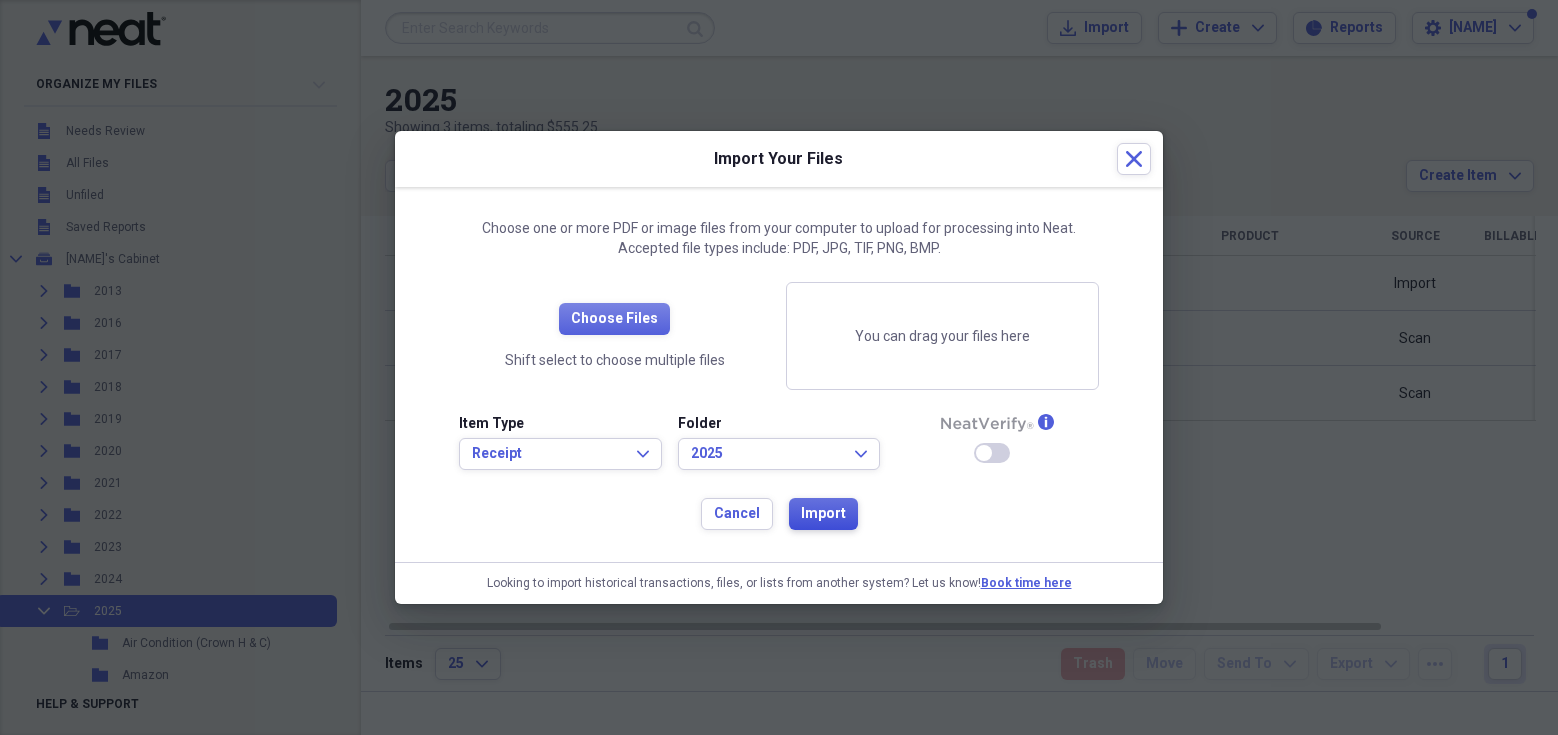 click on "Import" at bounding box center (823, 514) 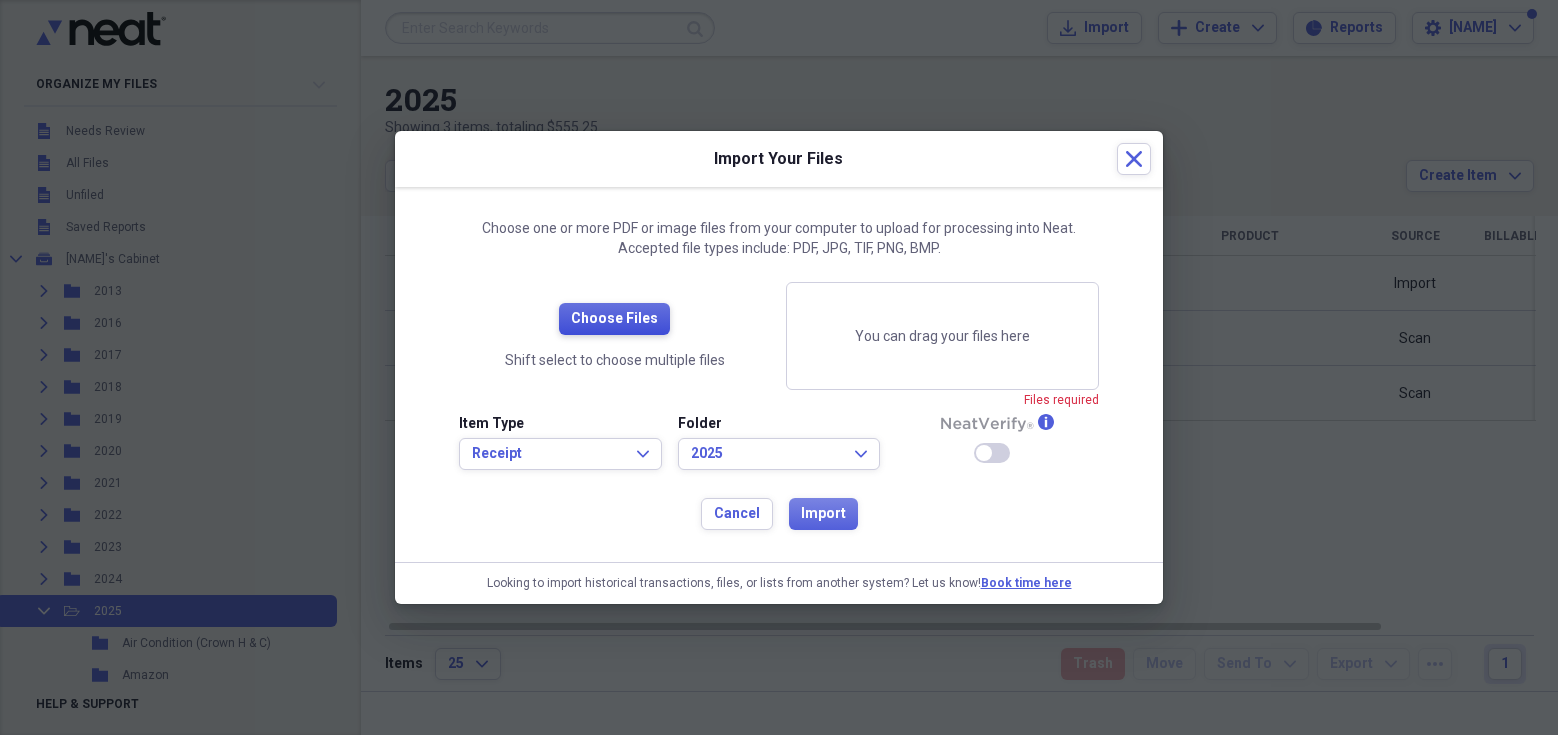 click on "Choose Files" at bounding box center [614, 319] 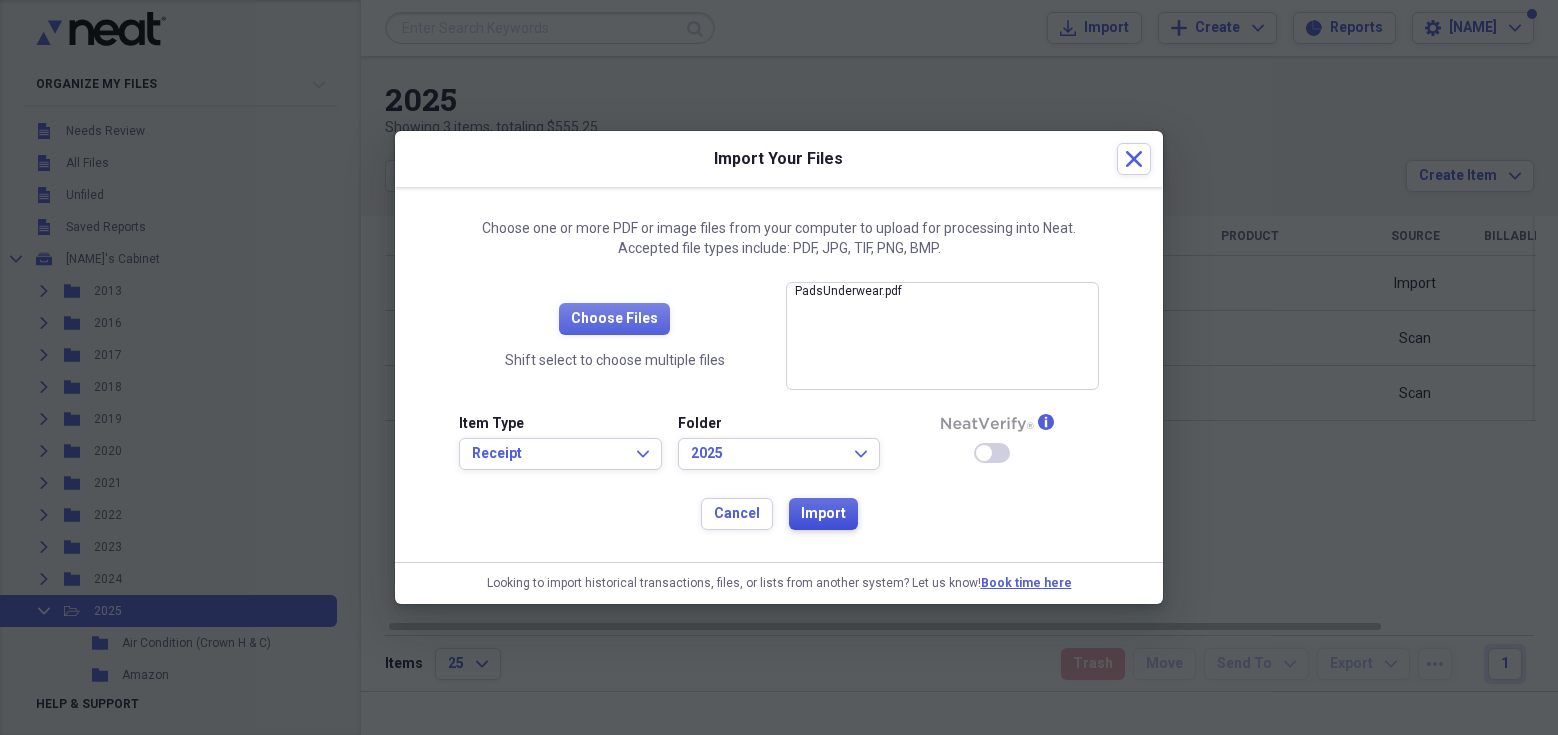 click on "Import" at bounding box center (823, 514) 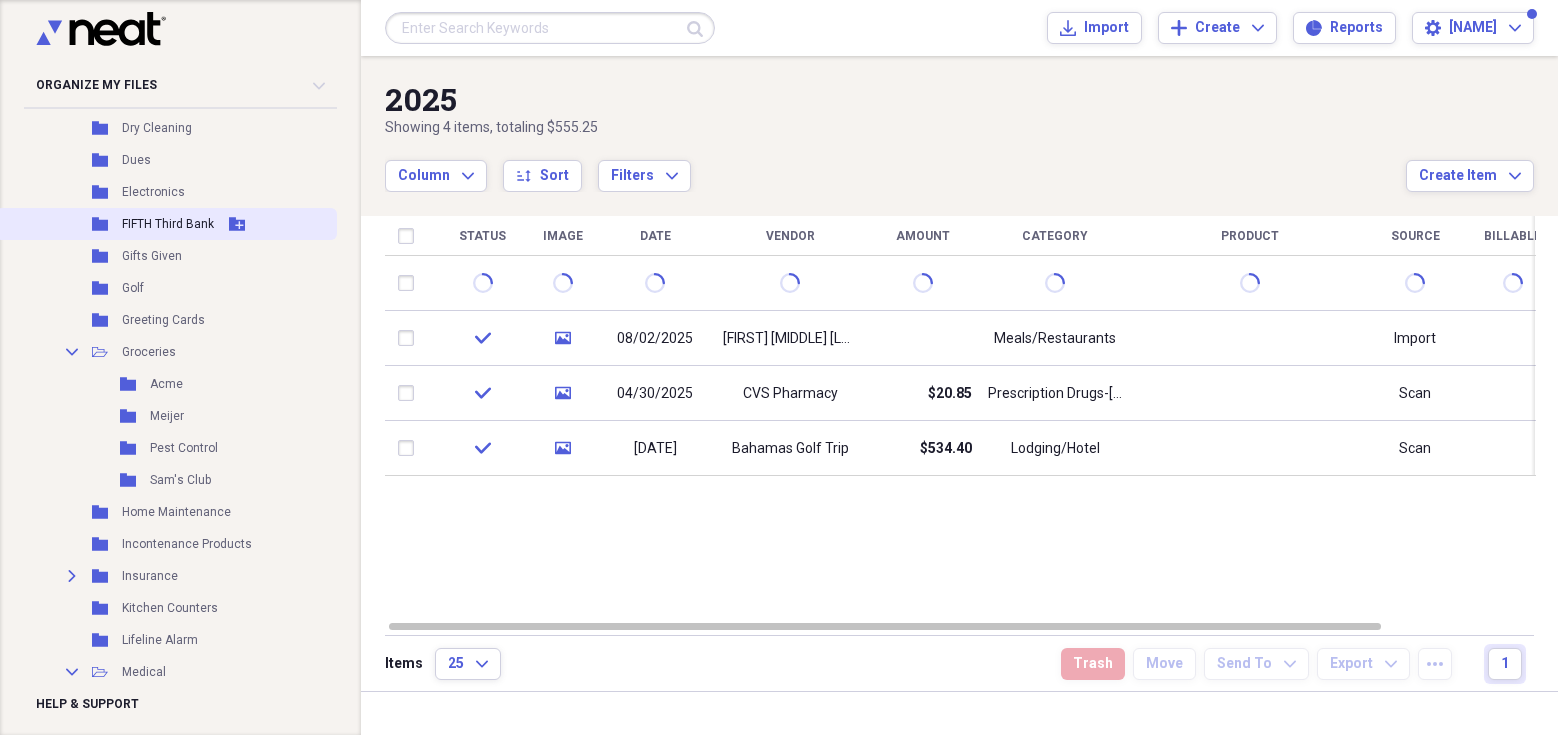 scroll, scrollTop: 976, scrollLeft: 0, axis: vertical 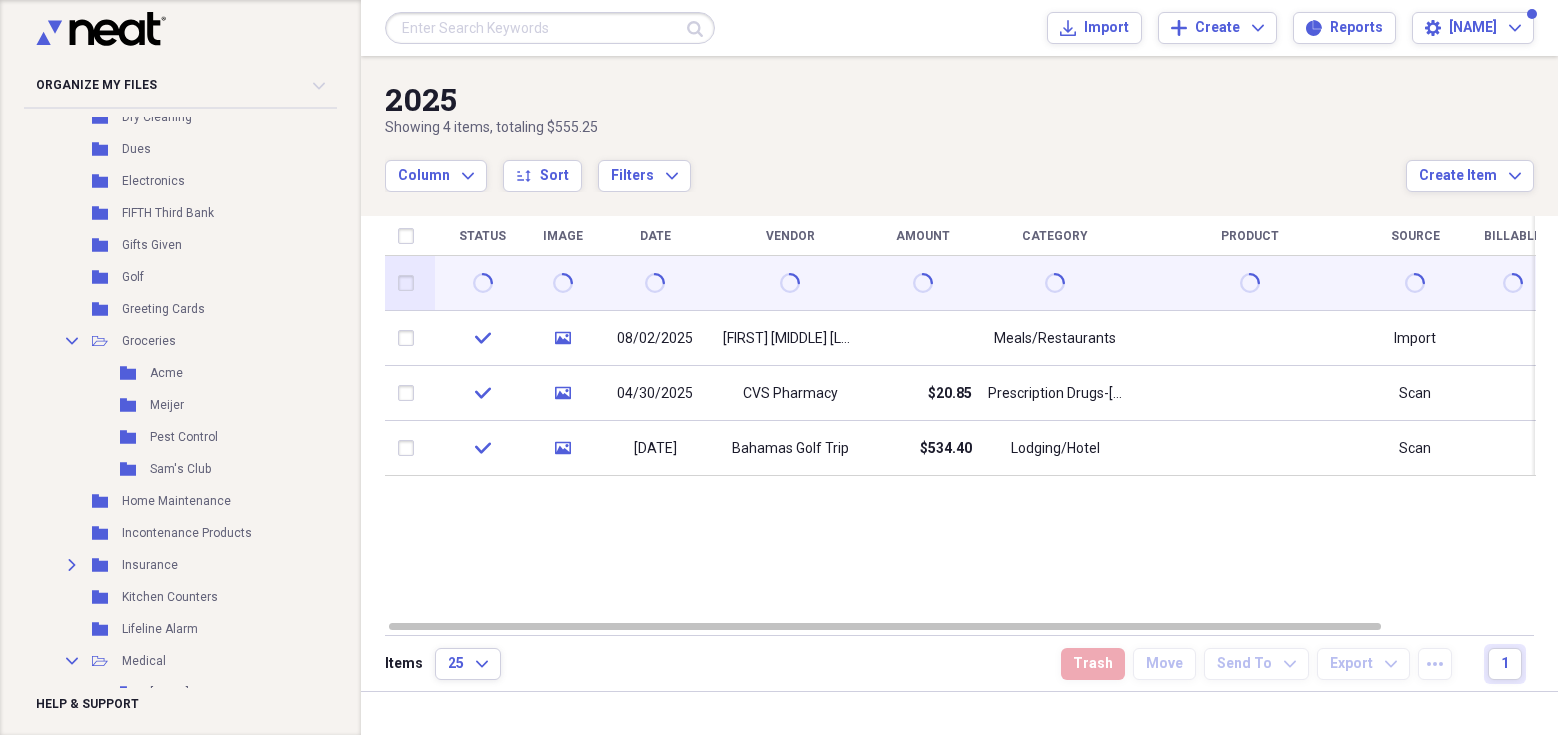 click at bounding box center [410, 283] 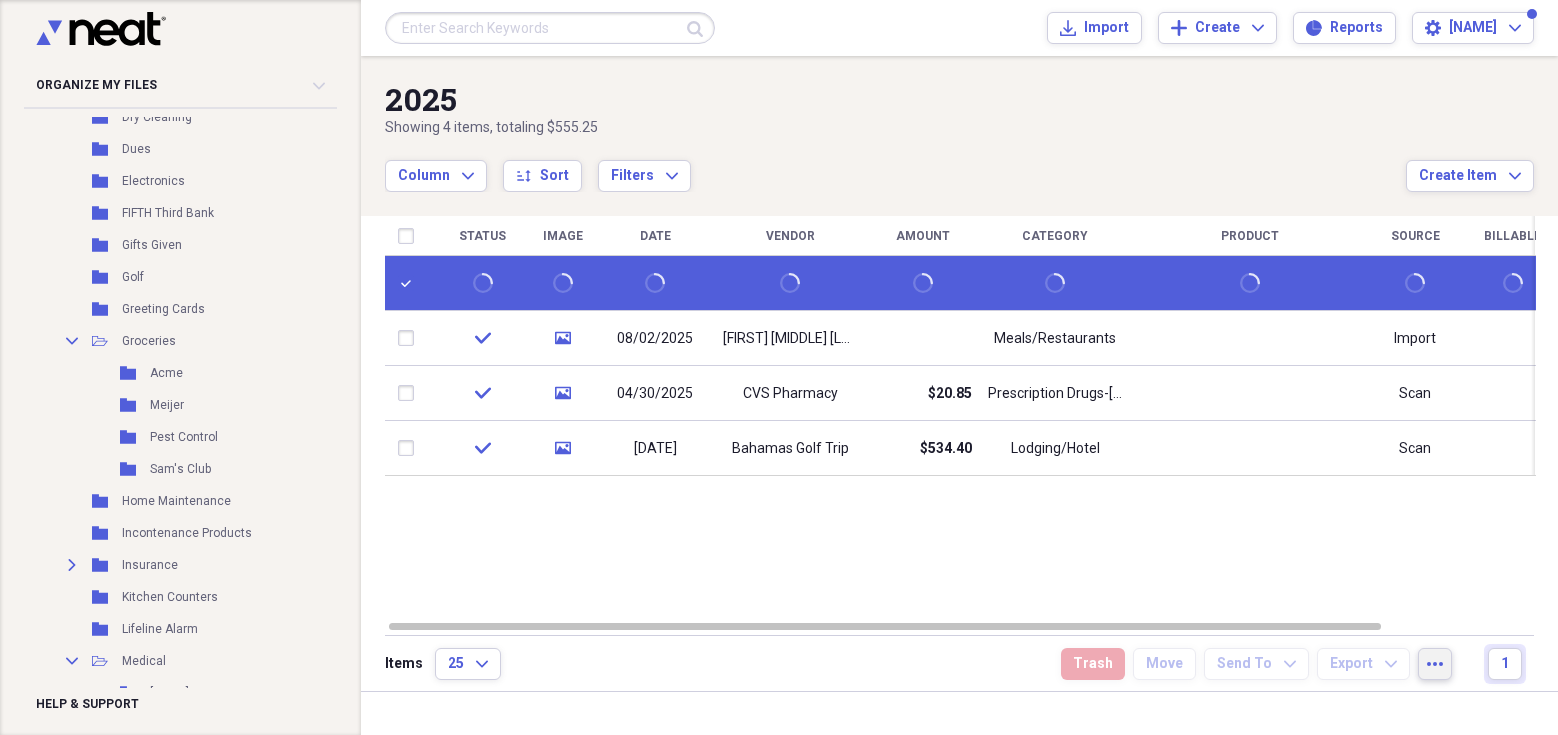 click on "more" 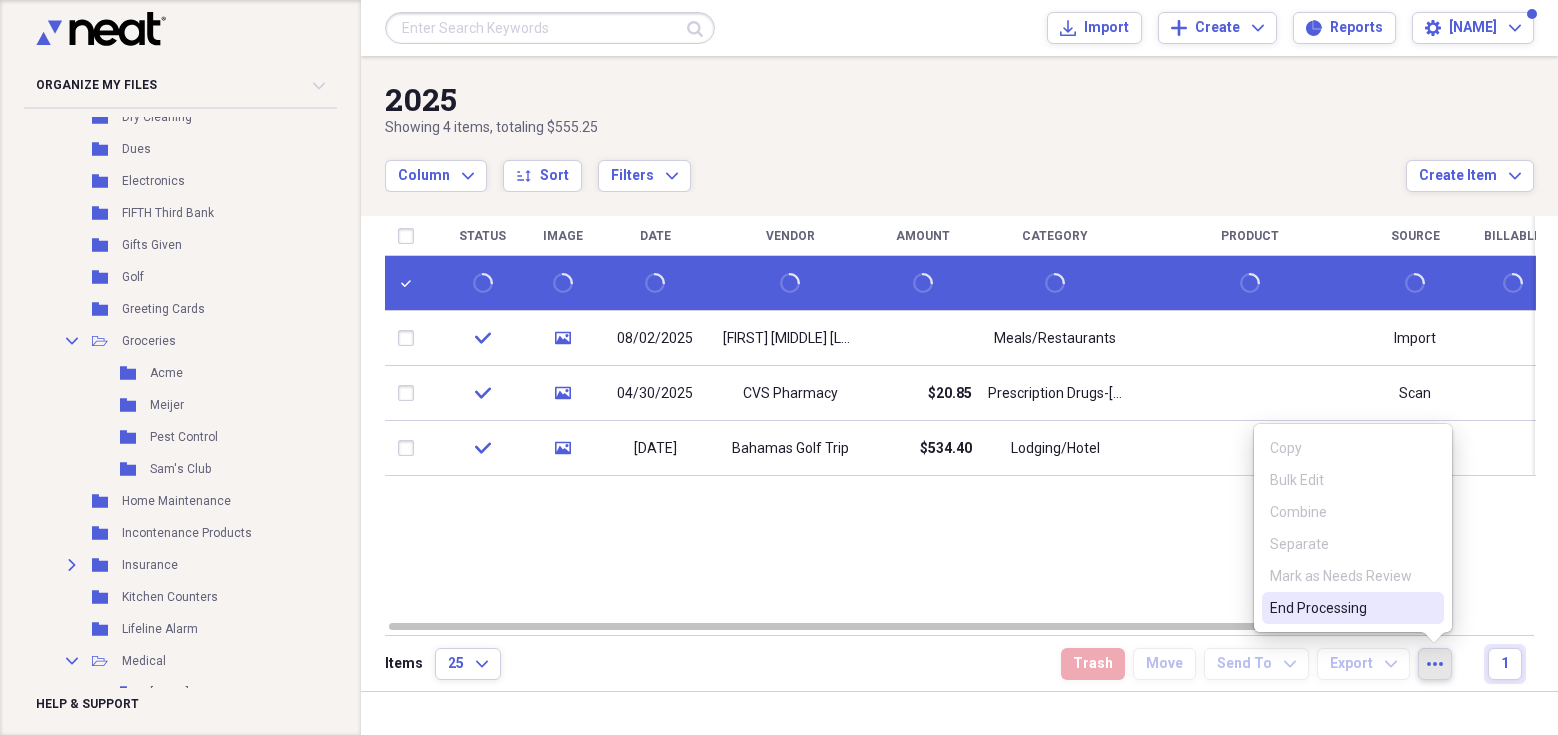 click on "End Processing" at bounding box center (1341, 608) 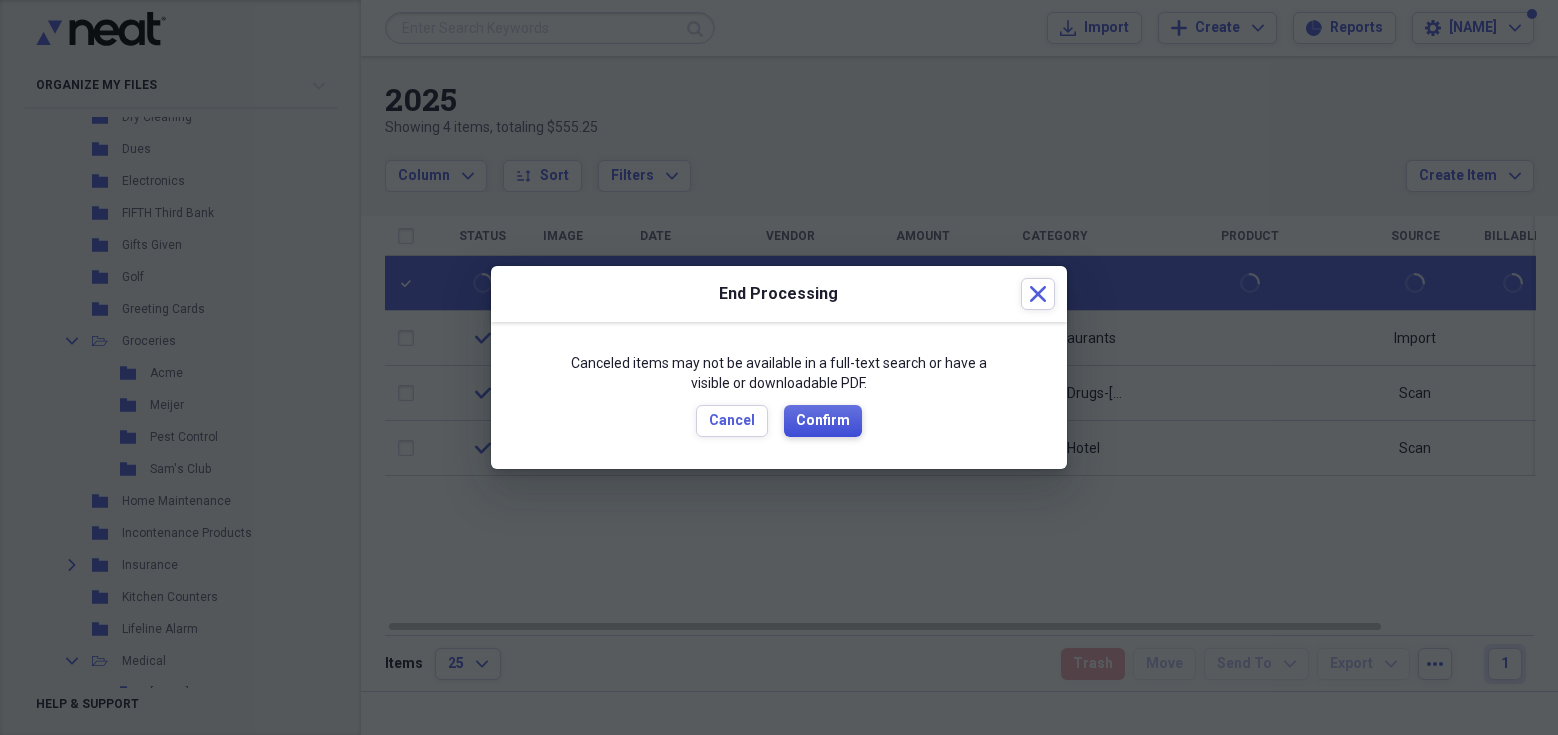 click on "Confirm" at bounding box center (823, 421) 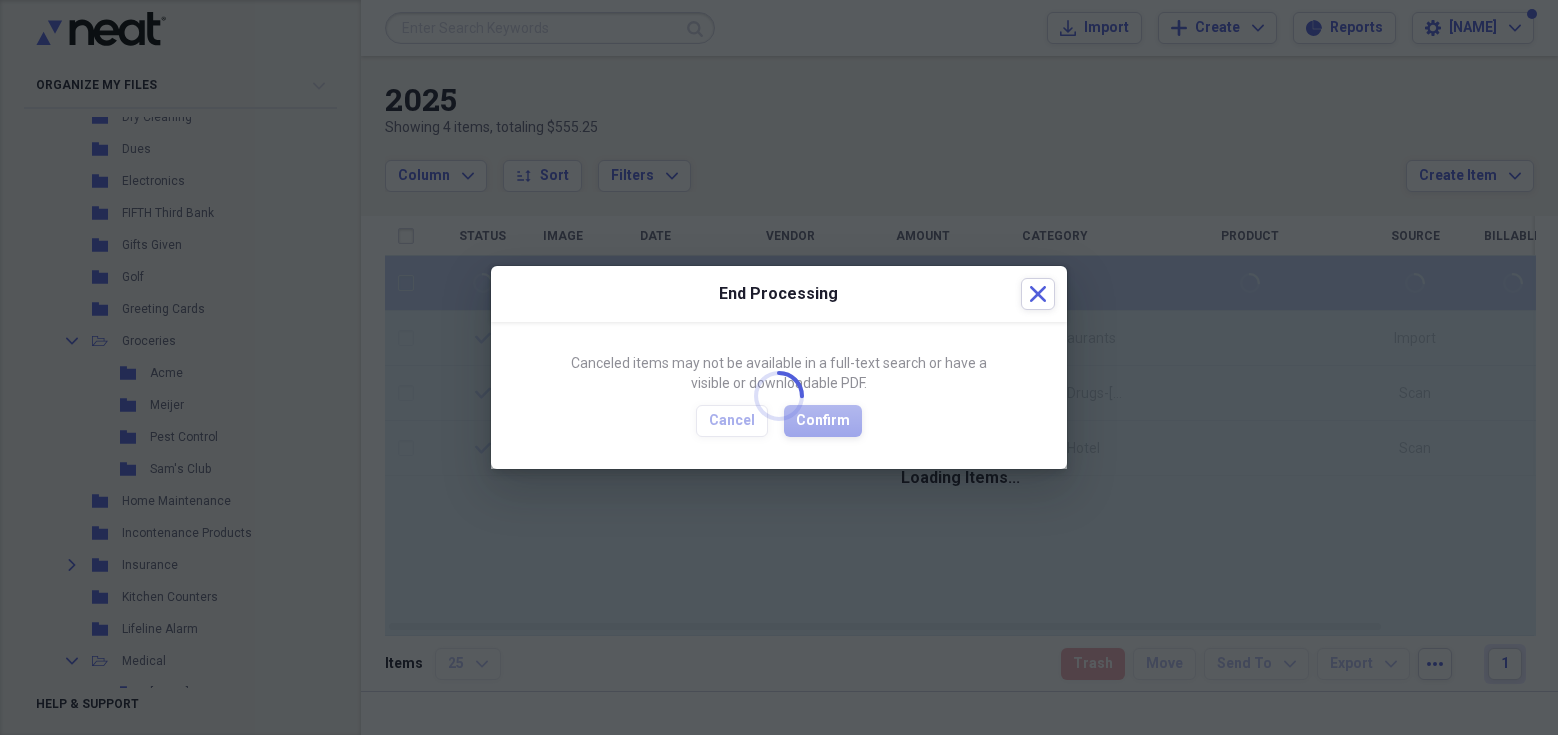 checkbox on "false" 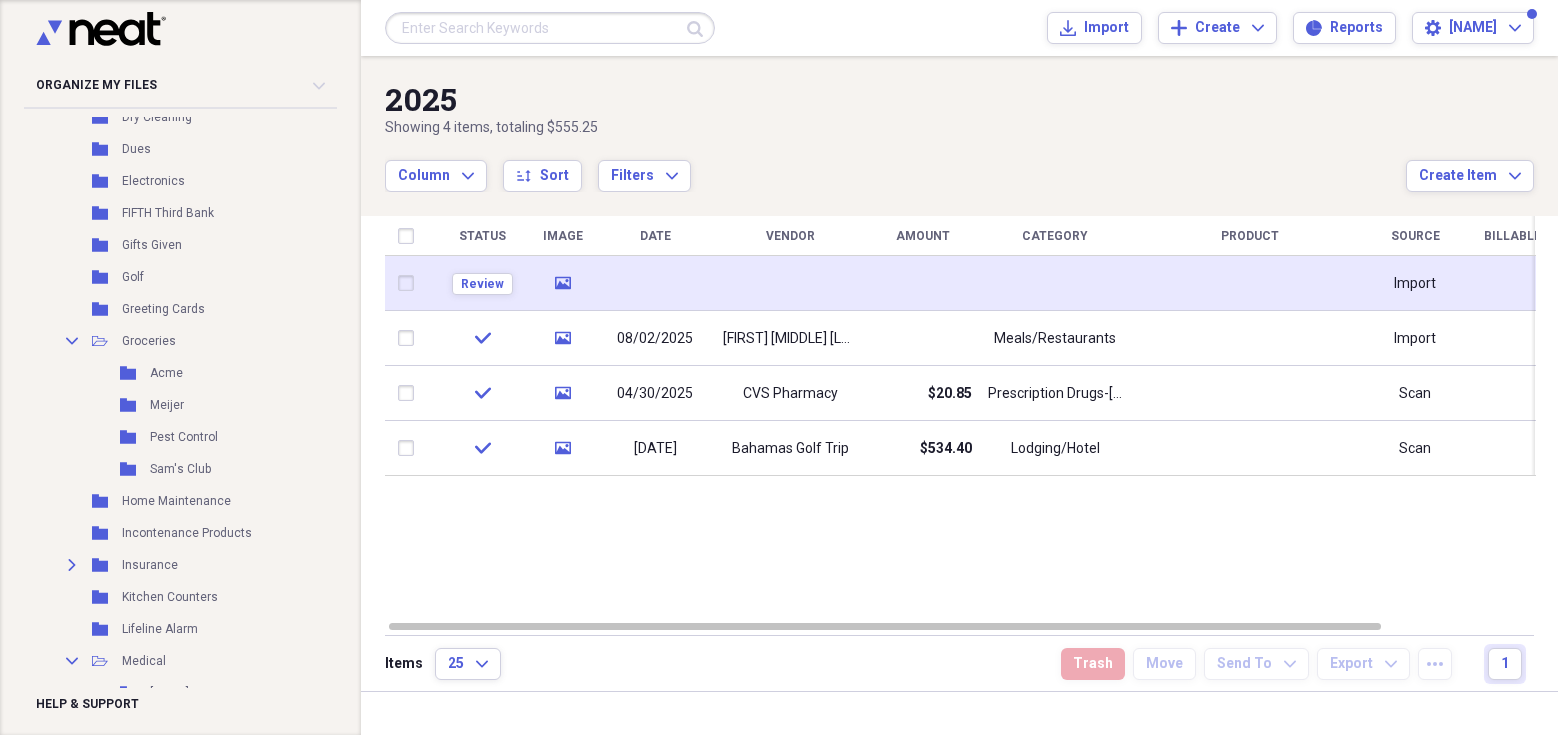 click at bounding box center (790, 283) 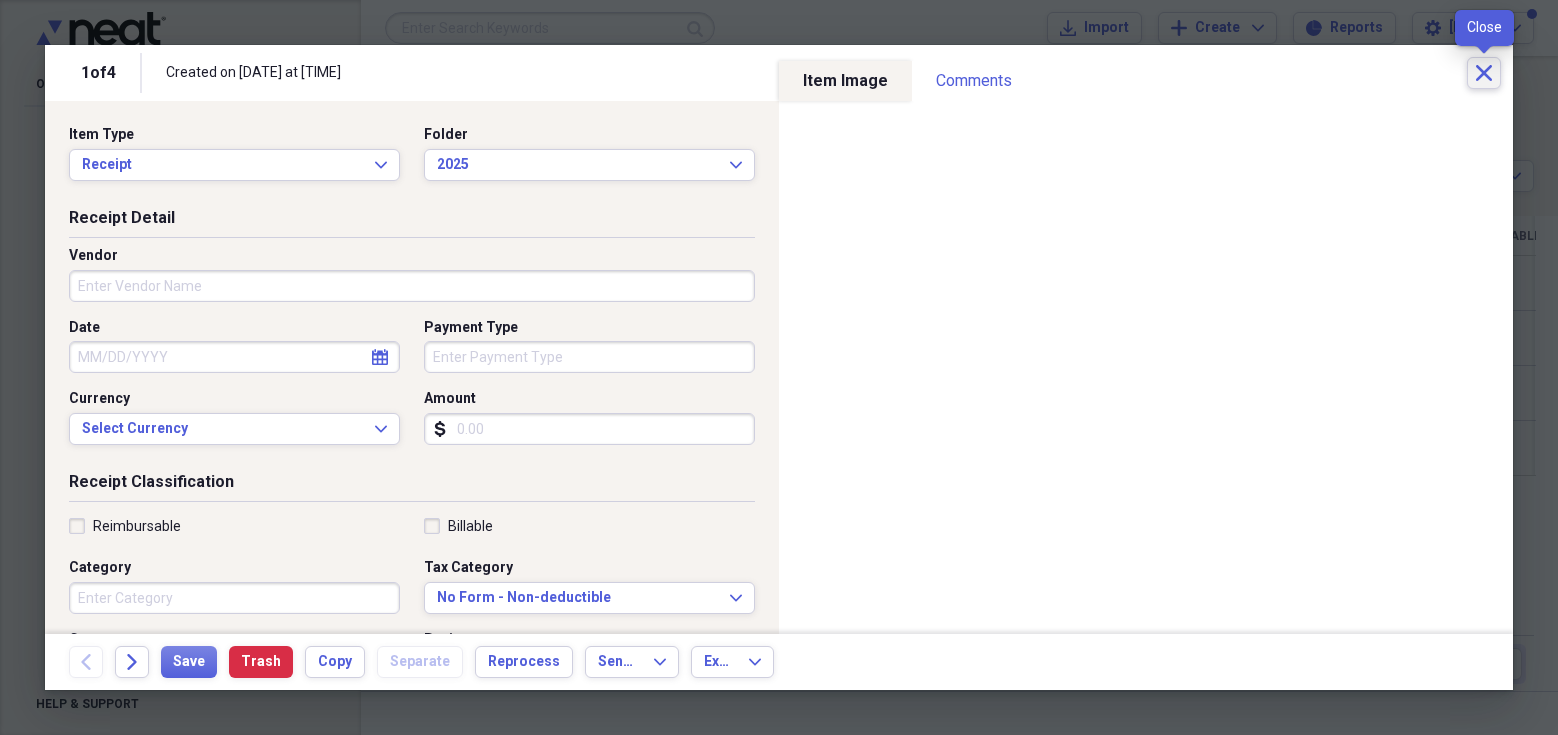 click on "Close" 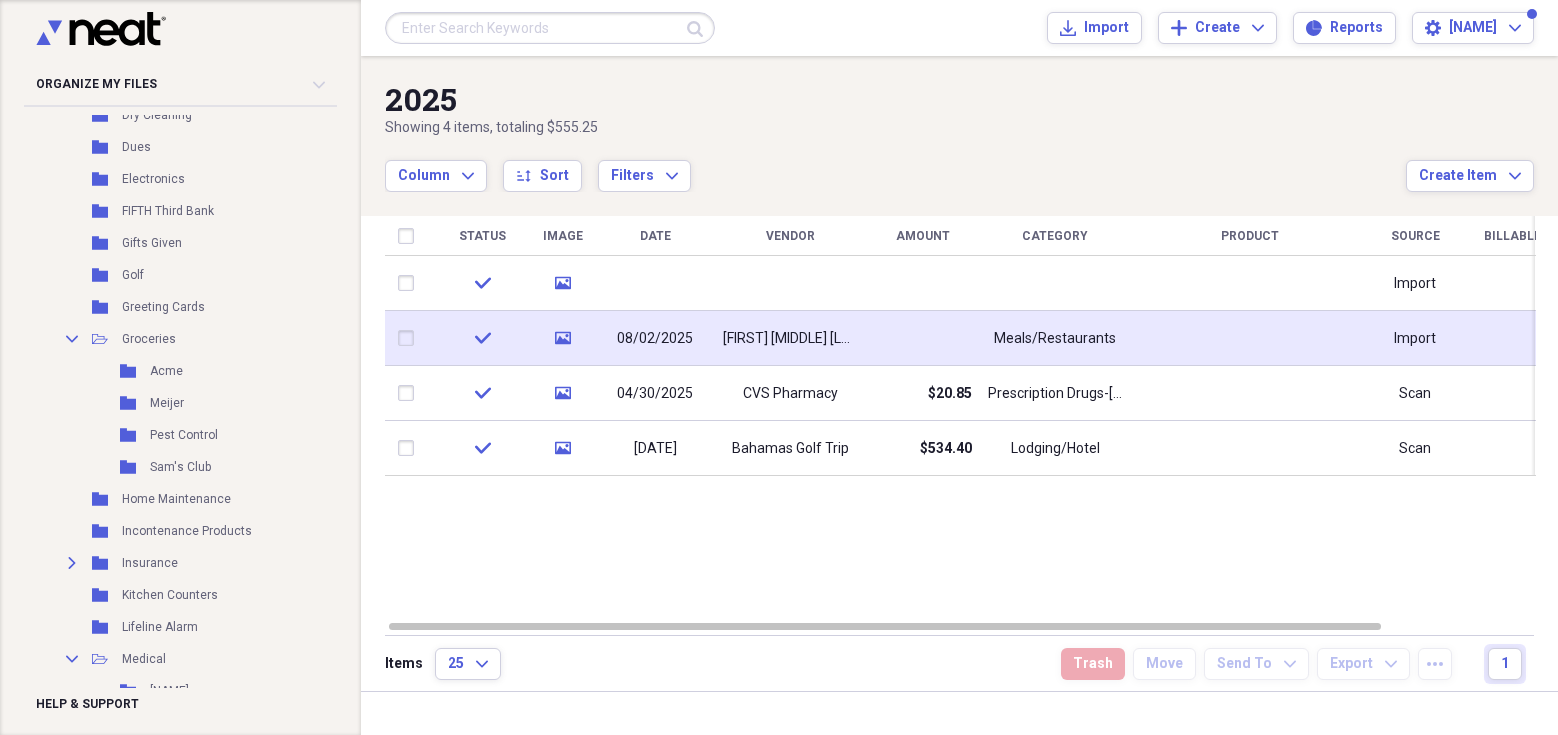 click on "08/02/2025" at bounding box center (655, 338) 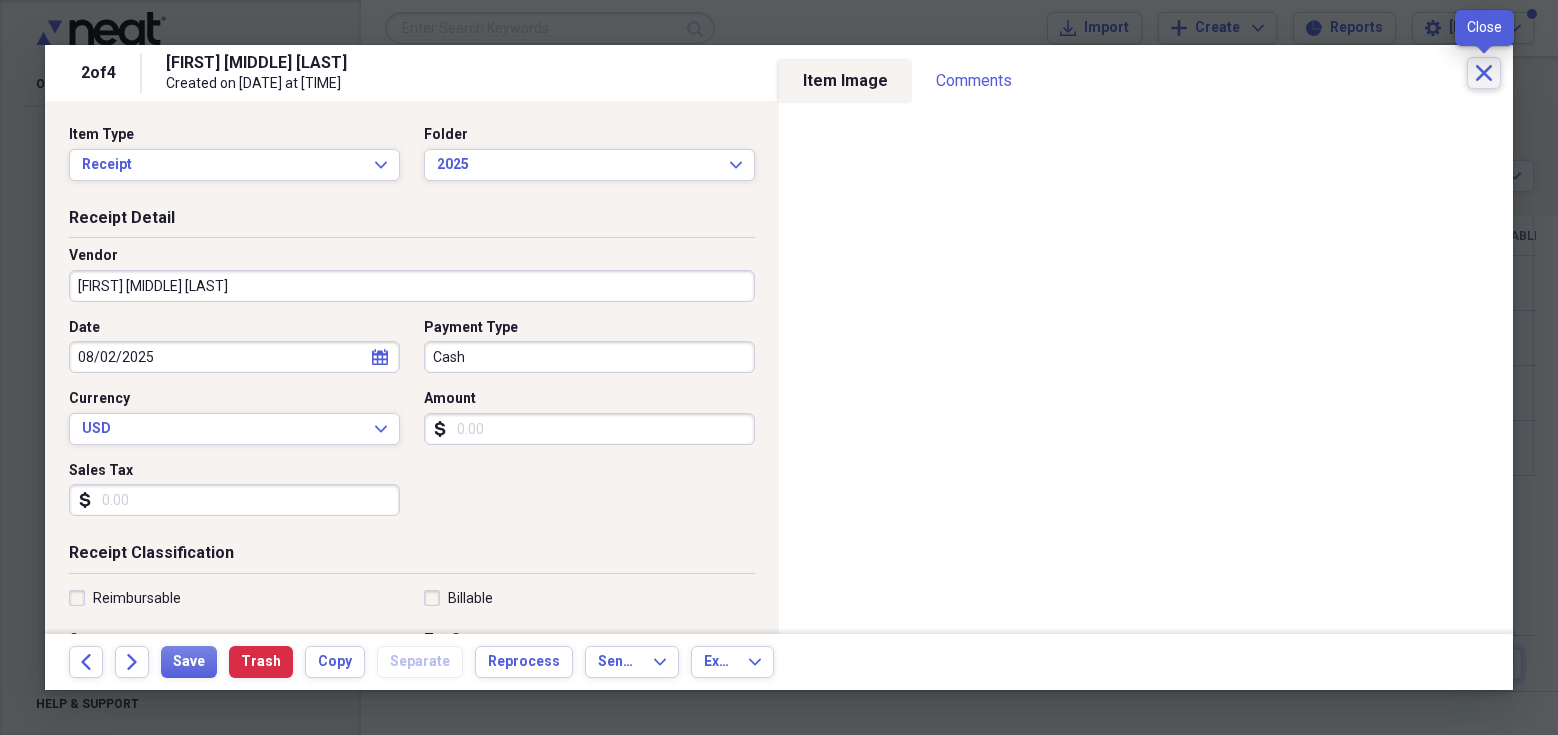 click on "Close" 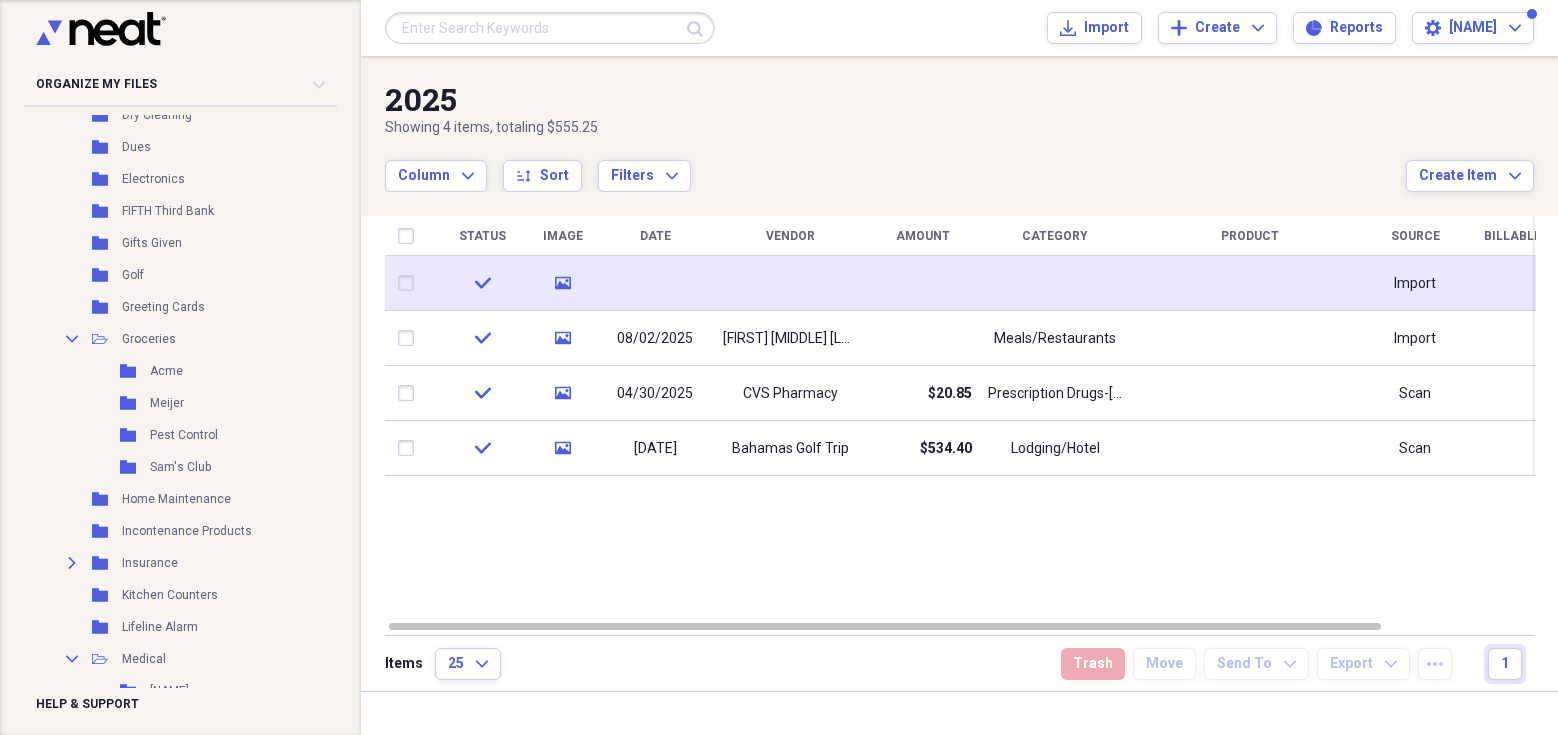 click at bounding box center [922, 283] 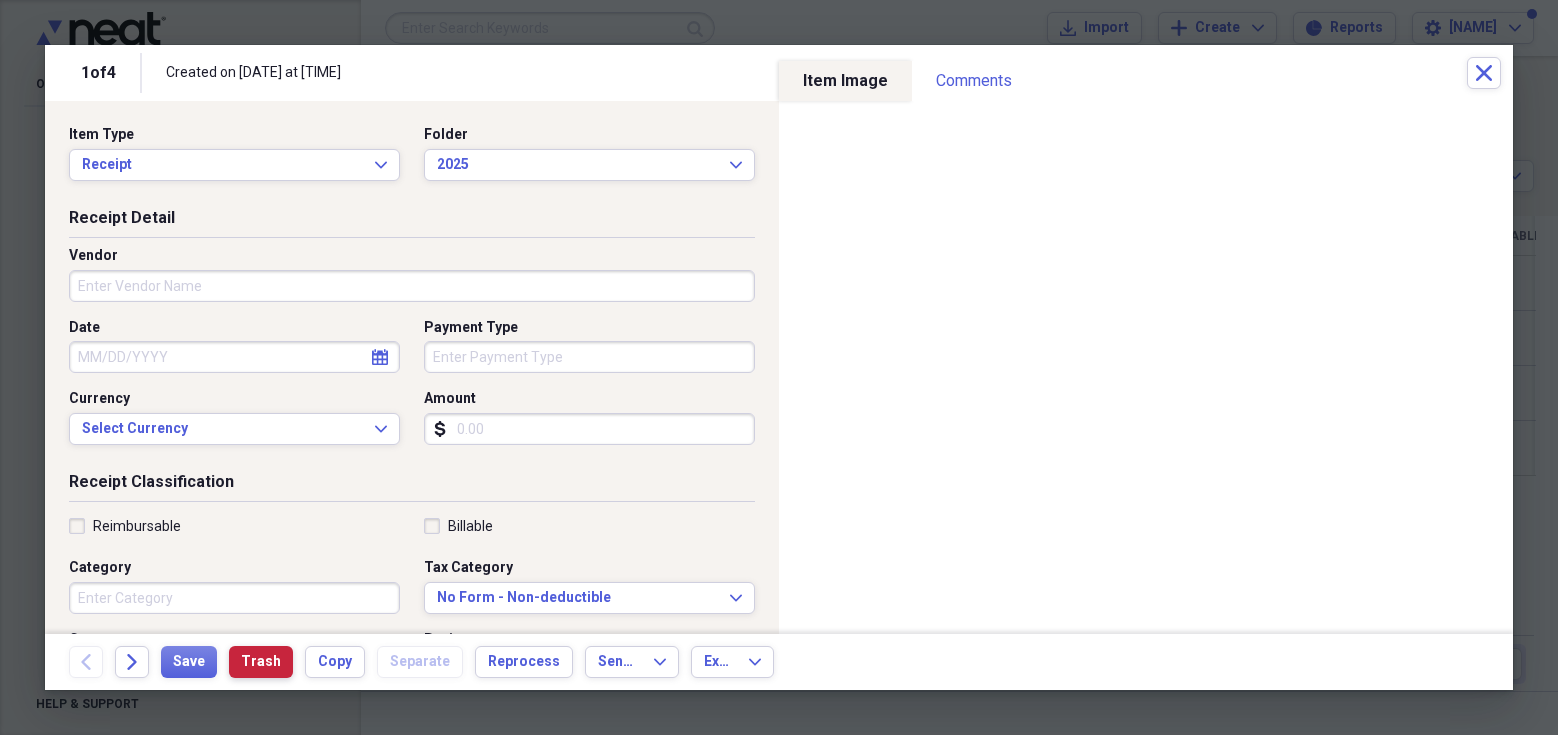 click on "Trash" at bounding box center (261, 662) 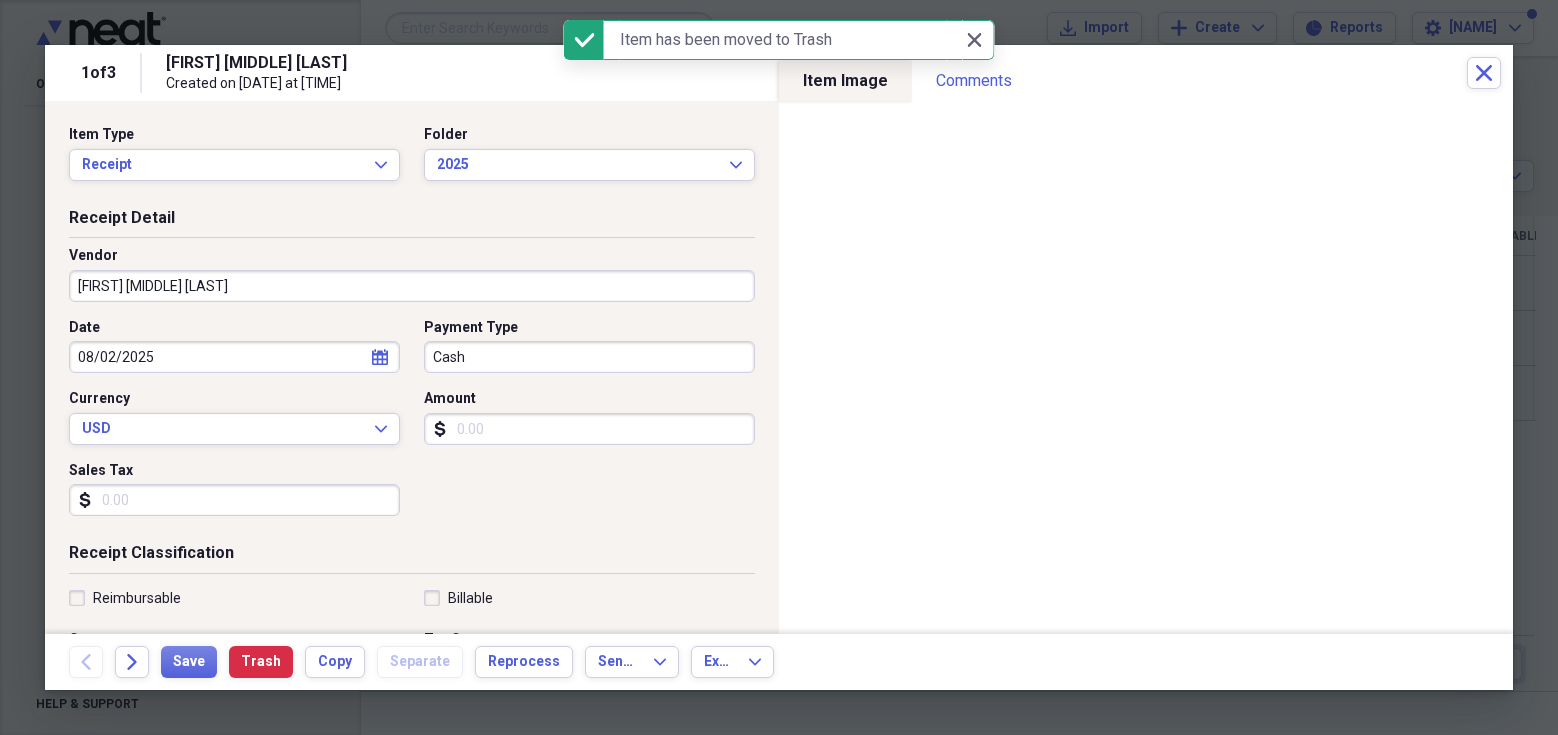 click on "Trash" at bounding box center (261, 662) 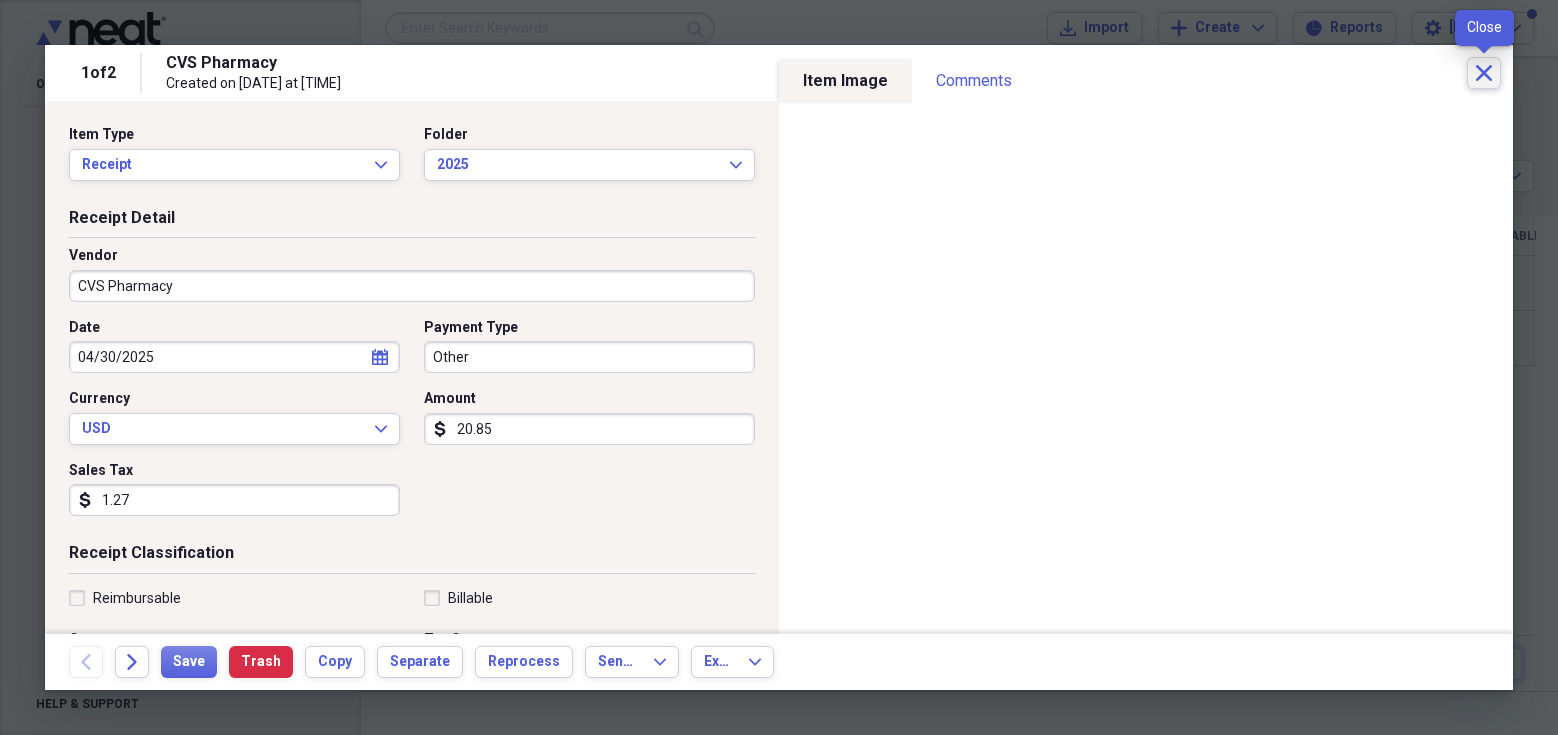 click 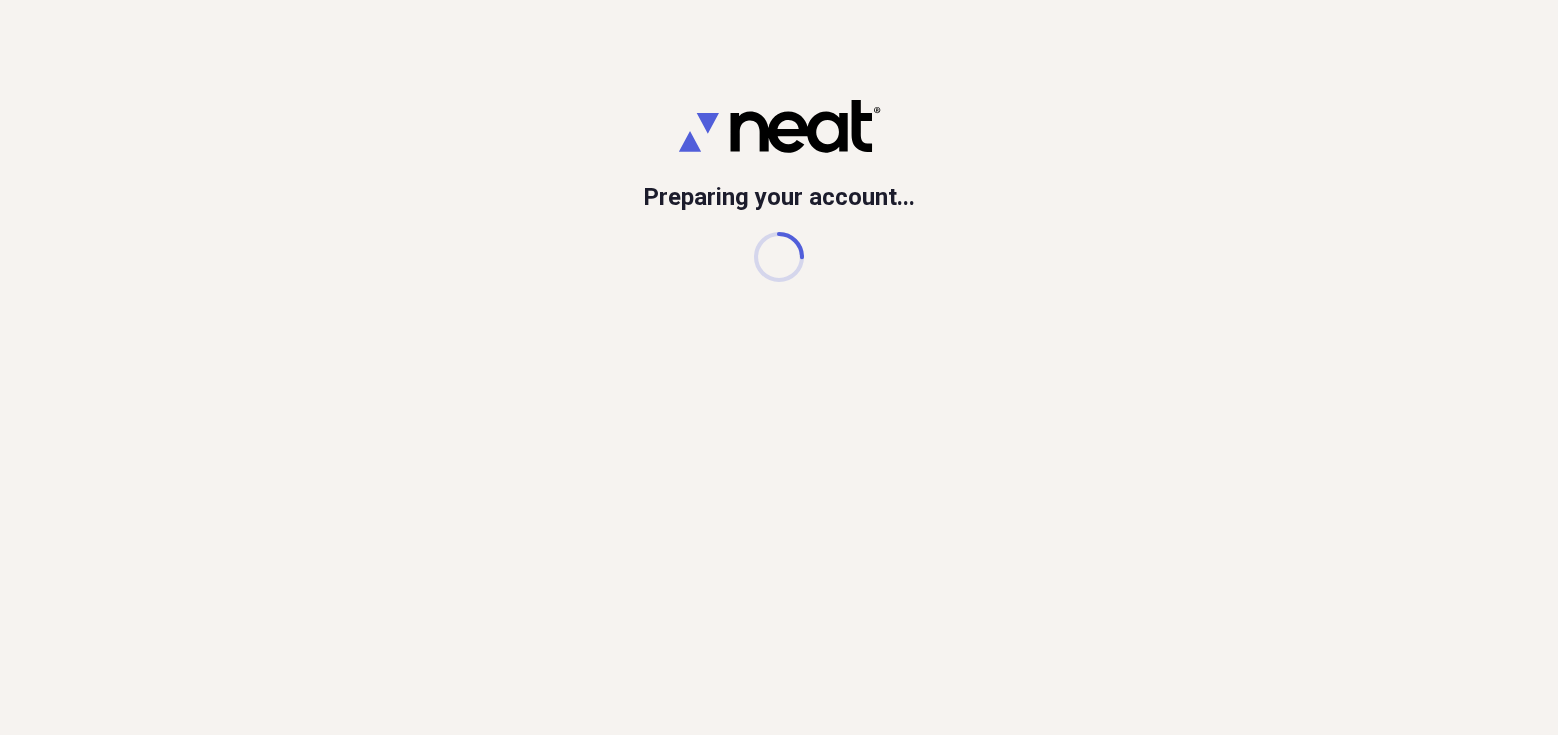 scroll, scrollTop: 0, scrollLeft: 0, axis: both 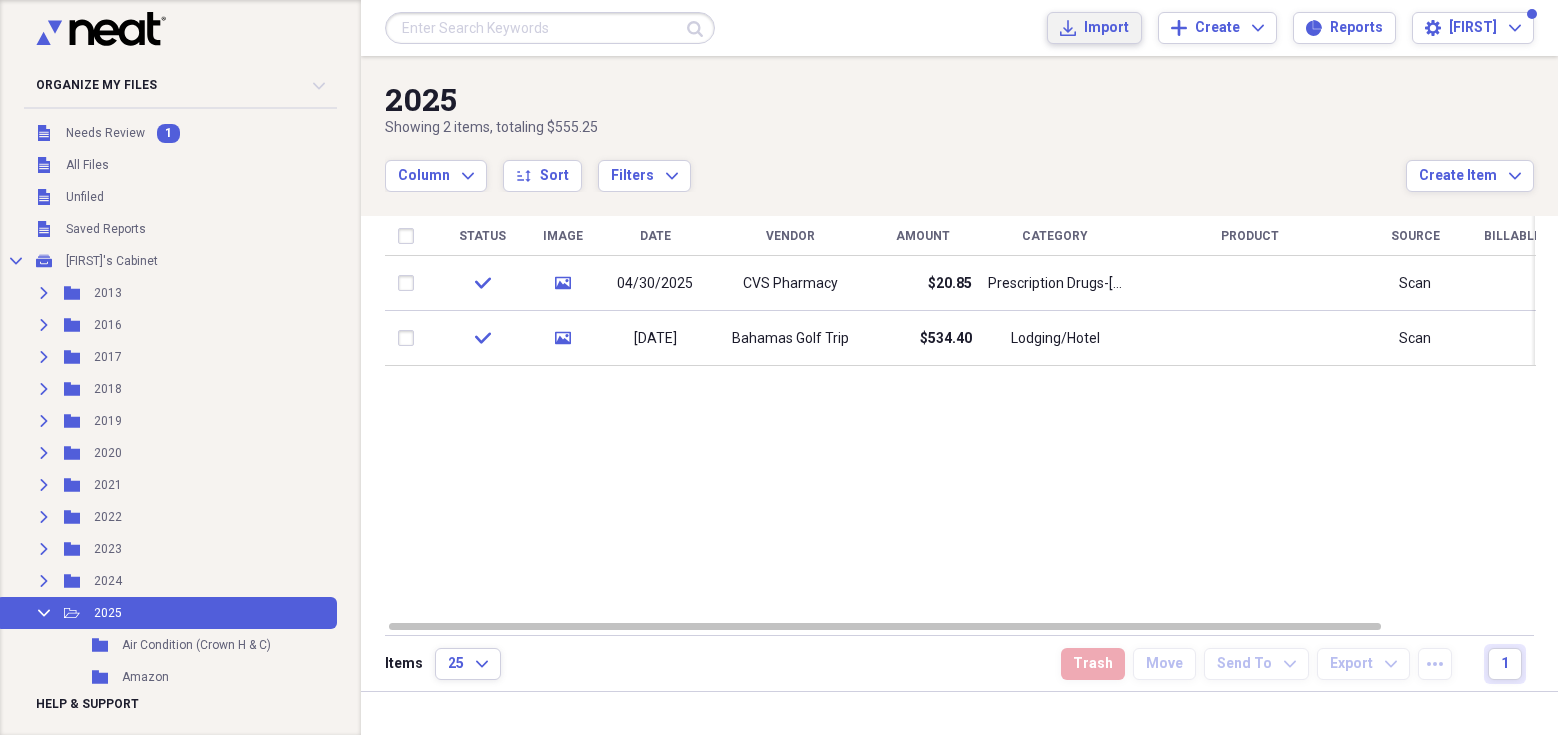 click on "Import" at bounding box center [1106, 28] 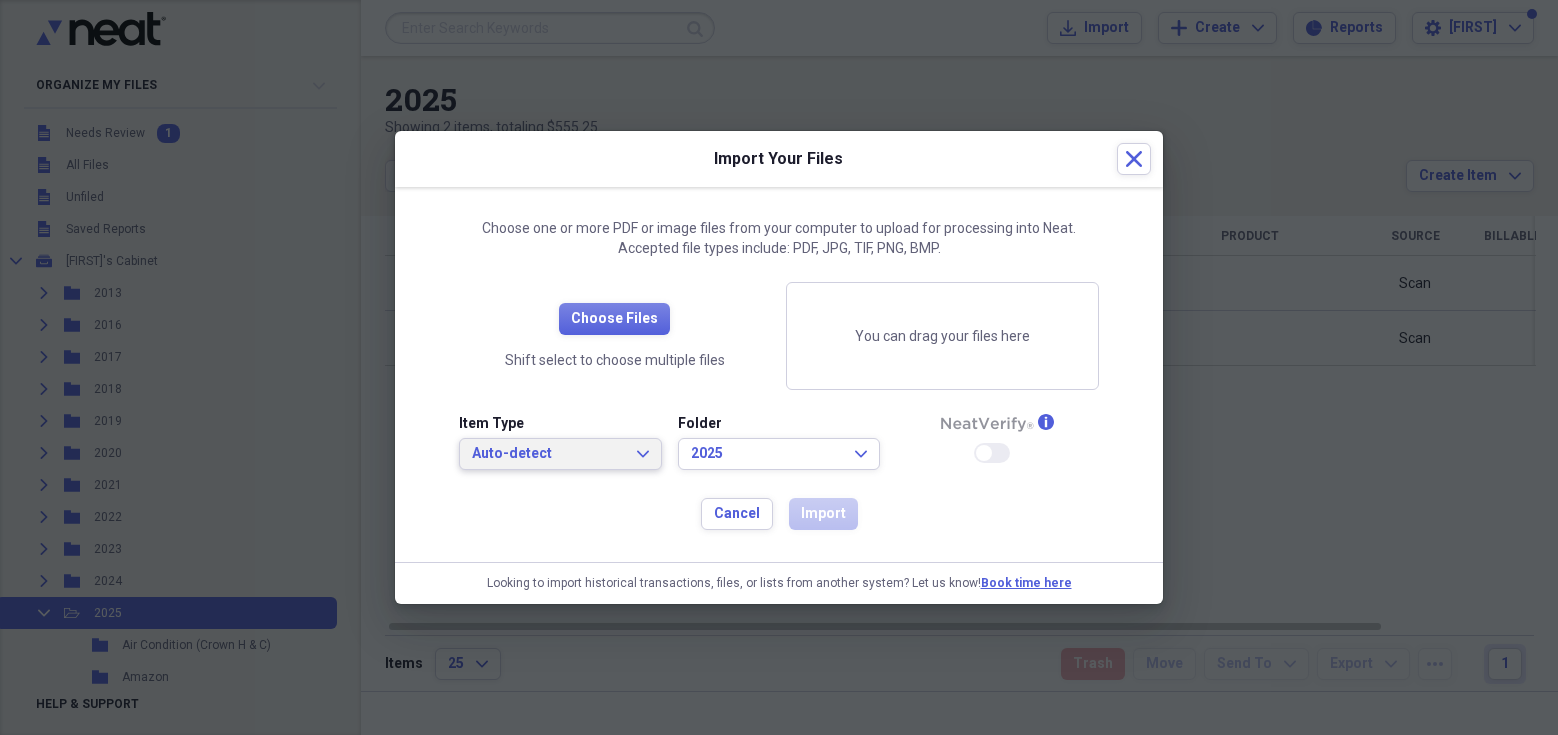 click on "Auto-detect Expand" at bounding box center [560, 454] 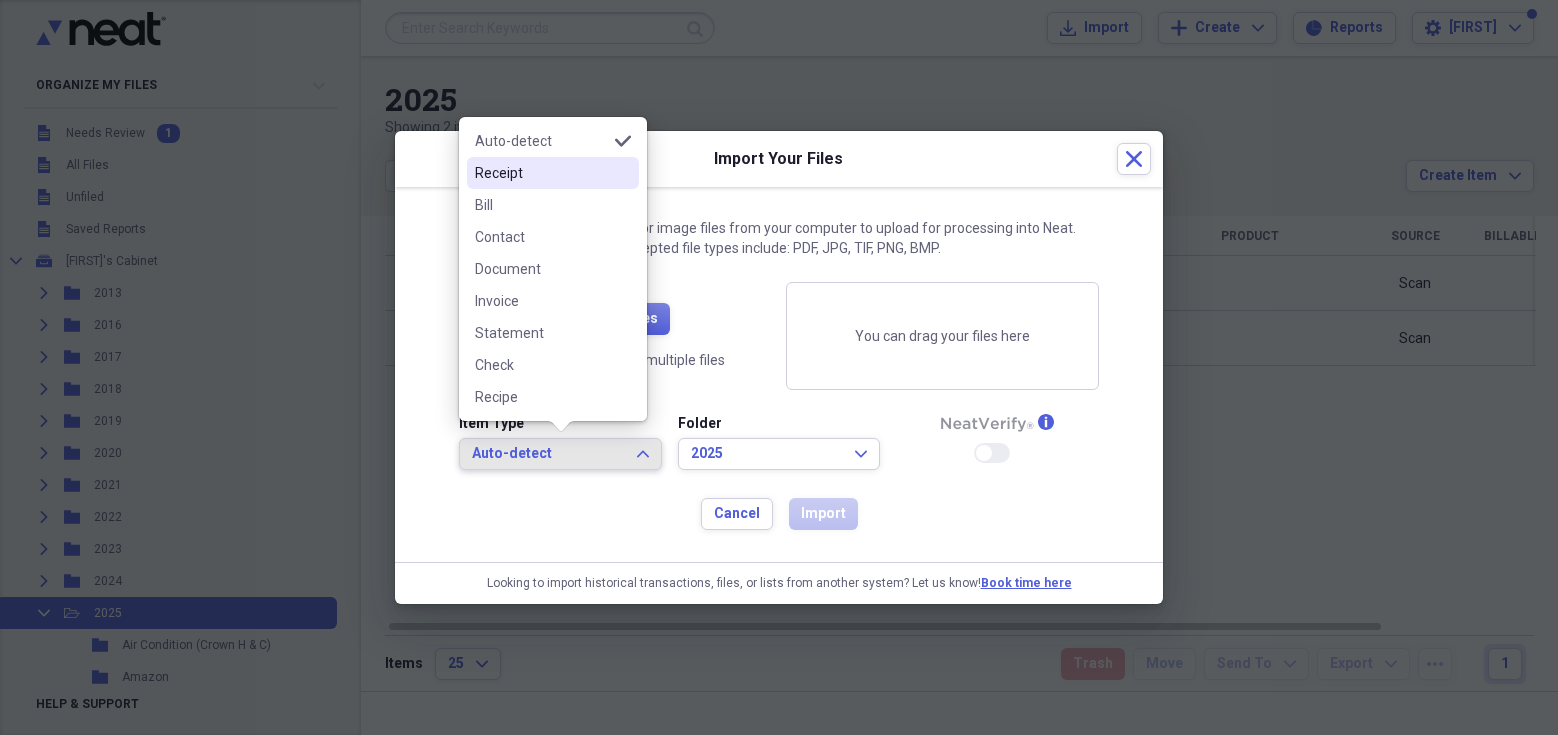 click on "Receipt" at bounding box center [541, 173] 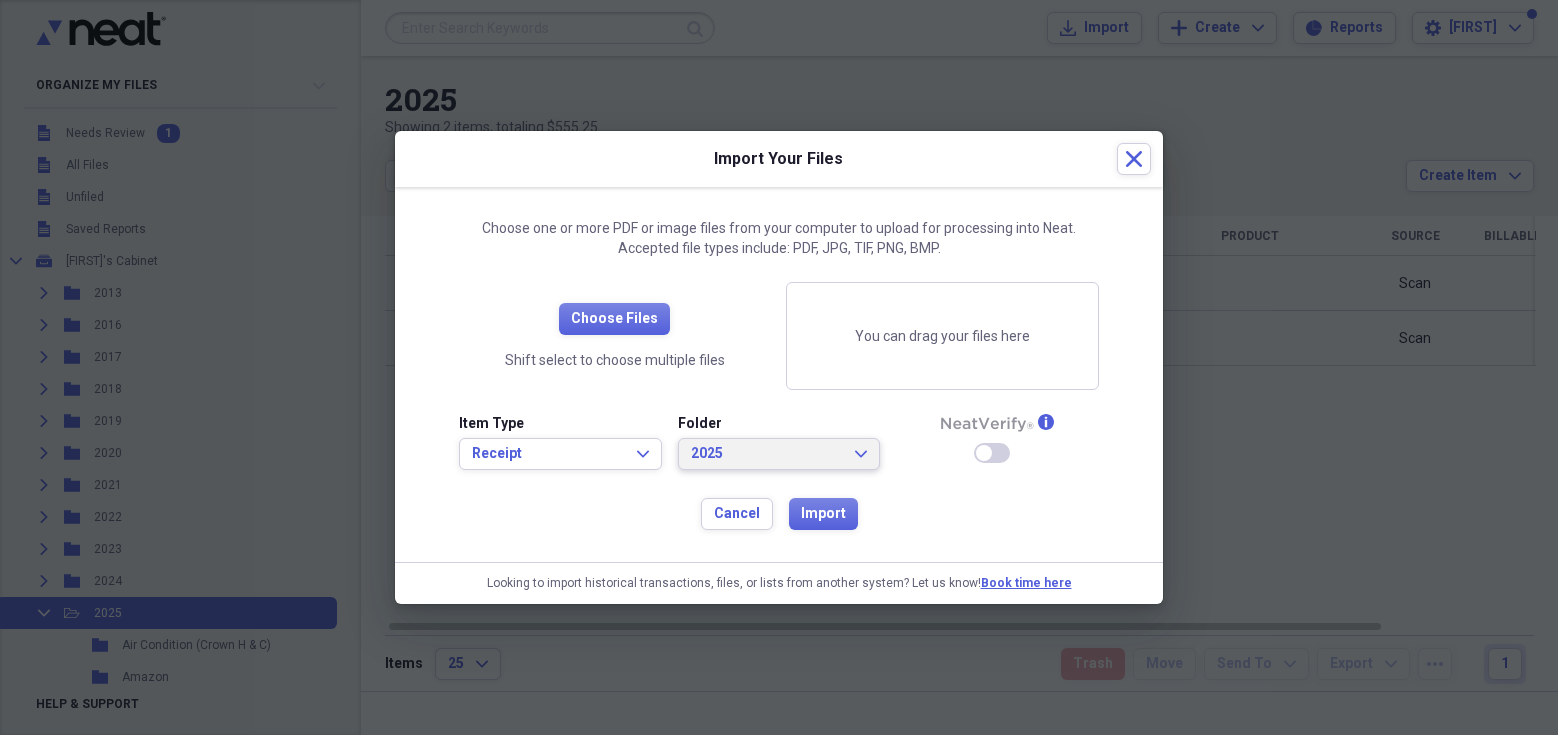 click on "Expand" 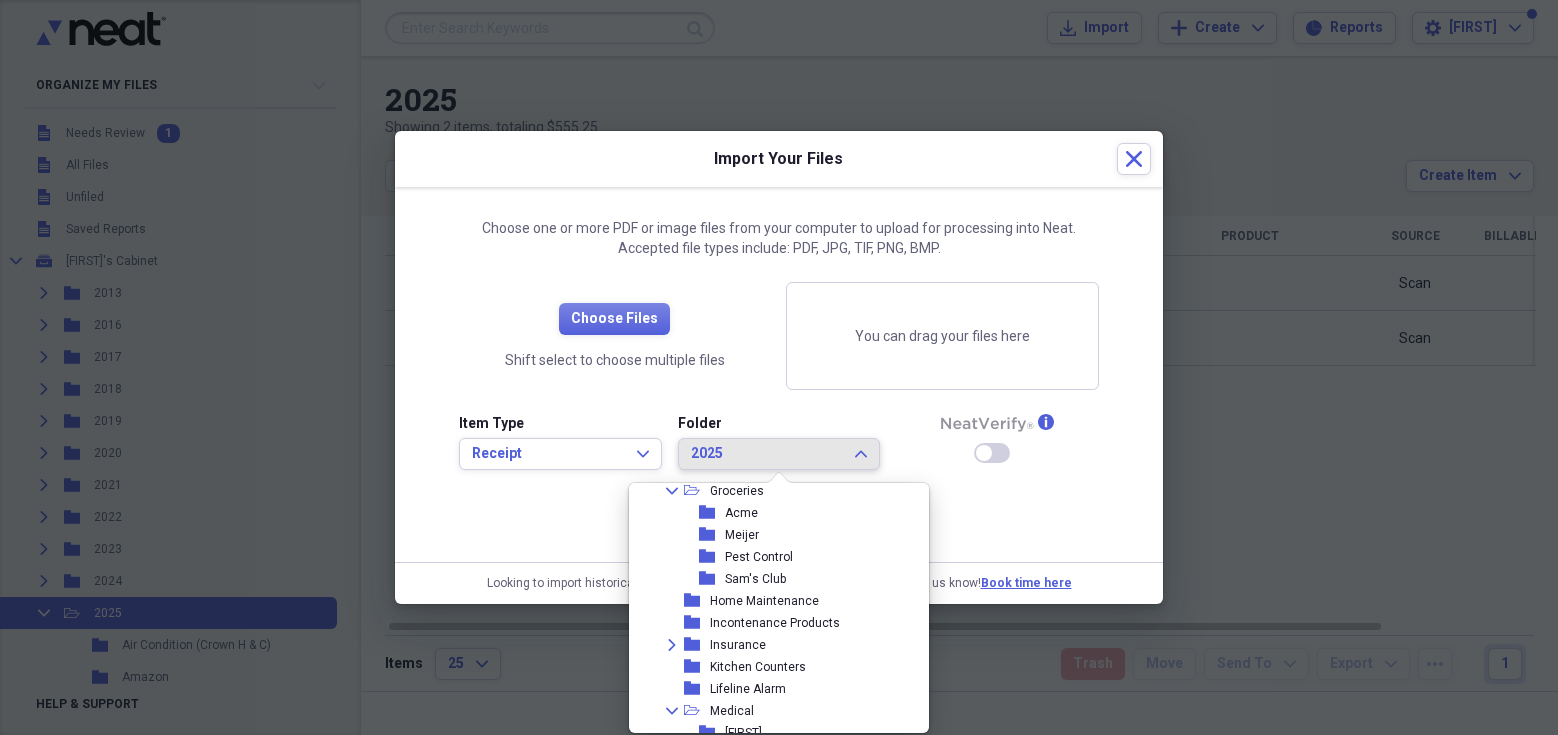 scroll, scrollTop: 778, scrollLeft: 0, axis: vertical 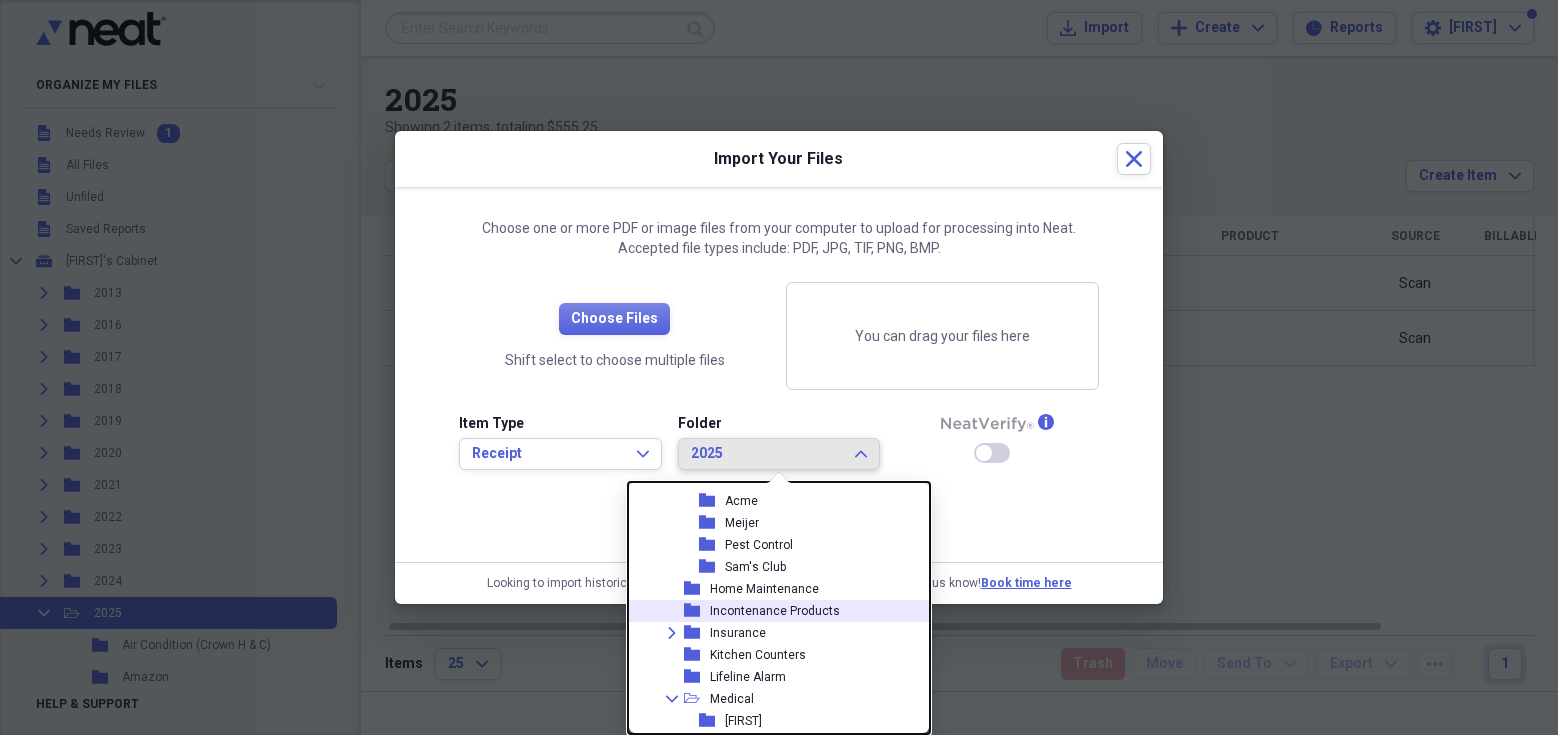click on "Incontinence Products" at bounding box center [775, 611] 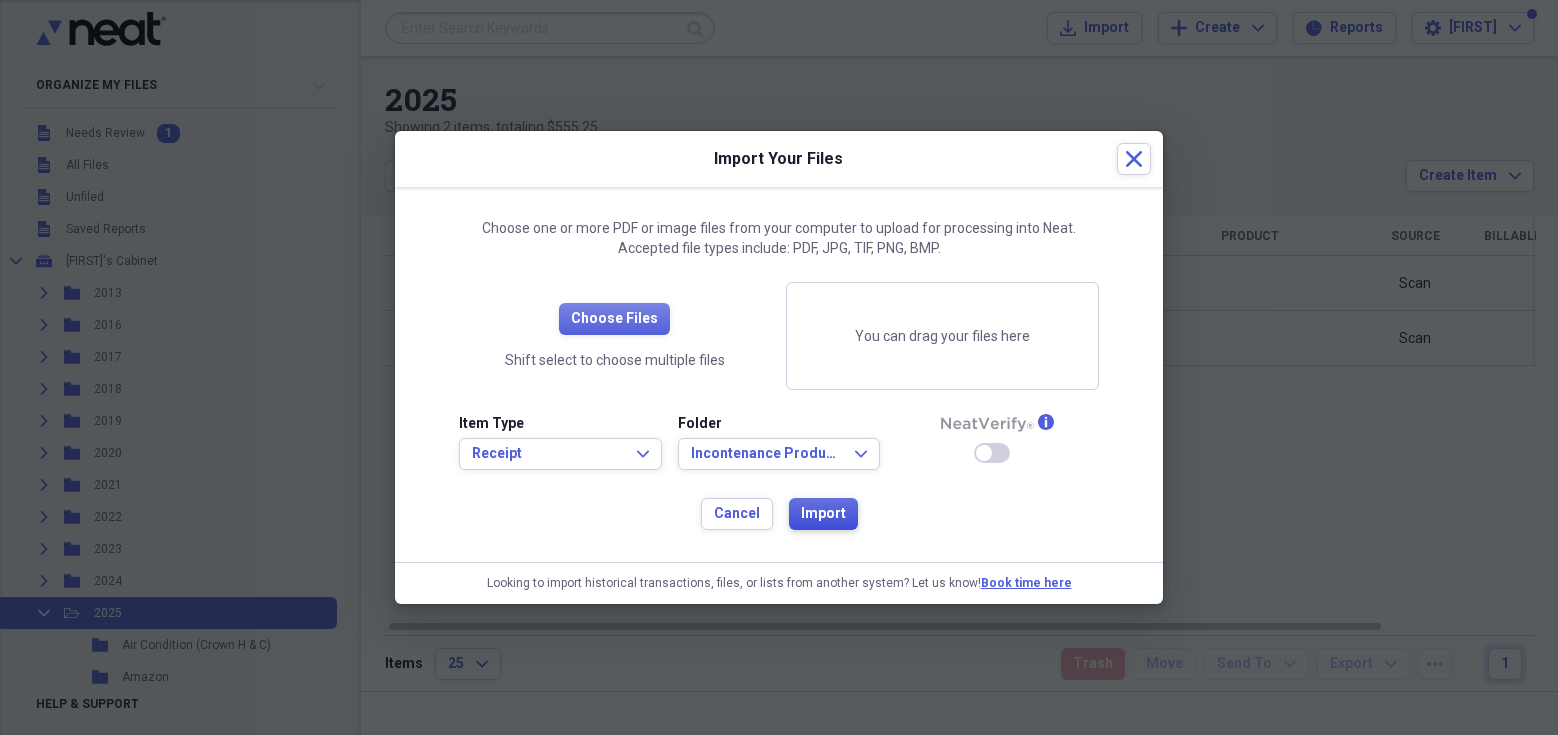 click on "Import" at bounding box center (823, 514) 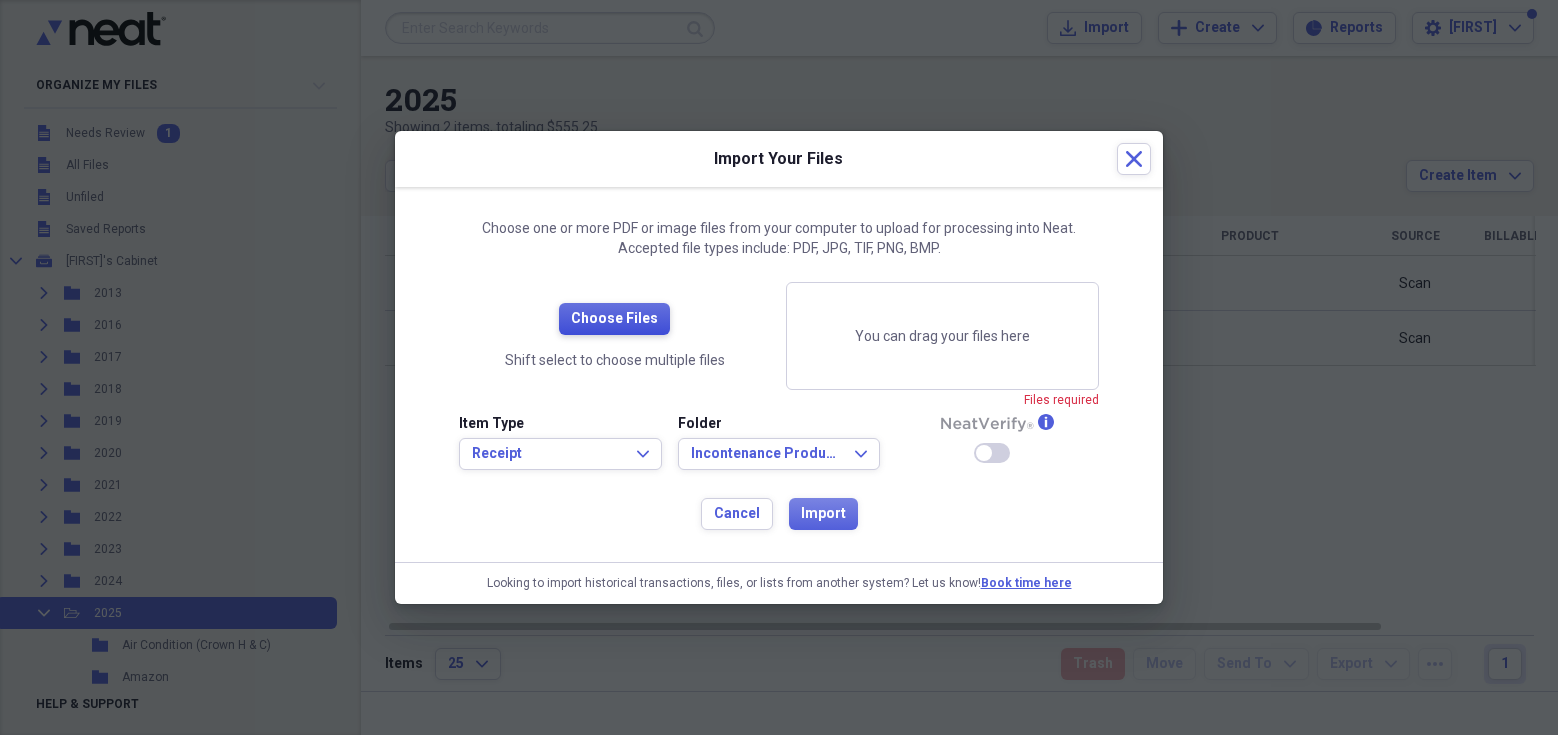 click on "Choose Files" at bounding box center (614, 319) 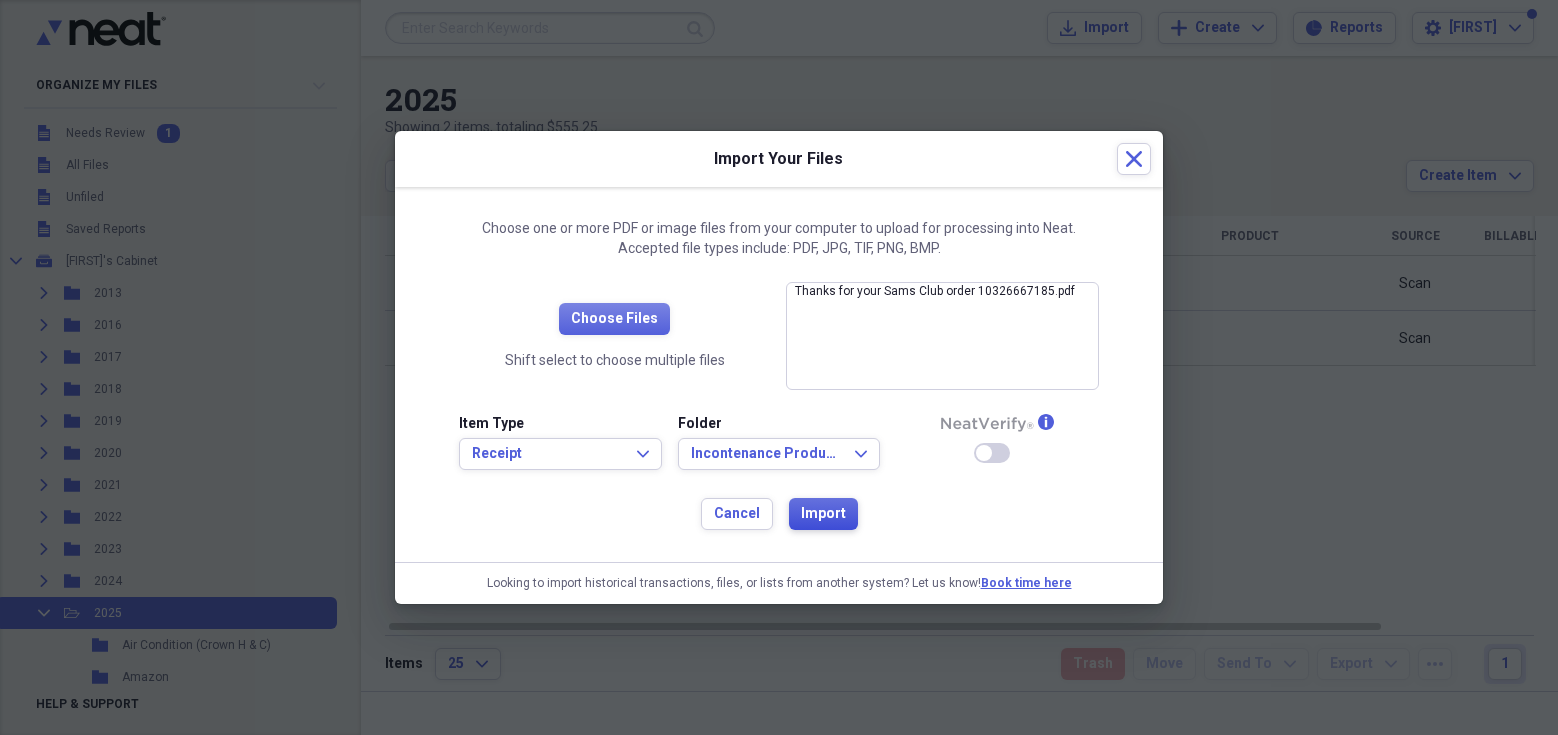 click on "Import" at bounding box center (823, 514) 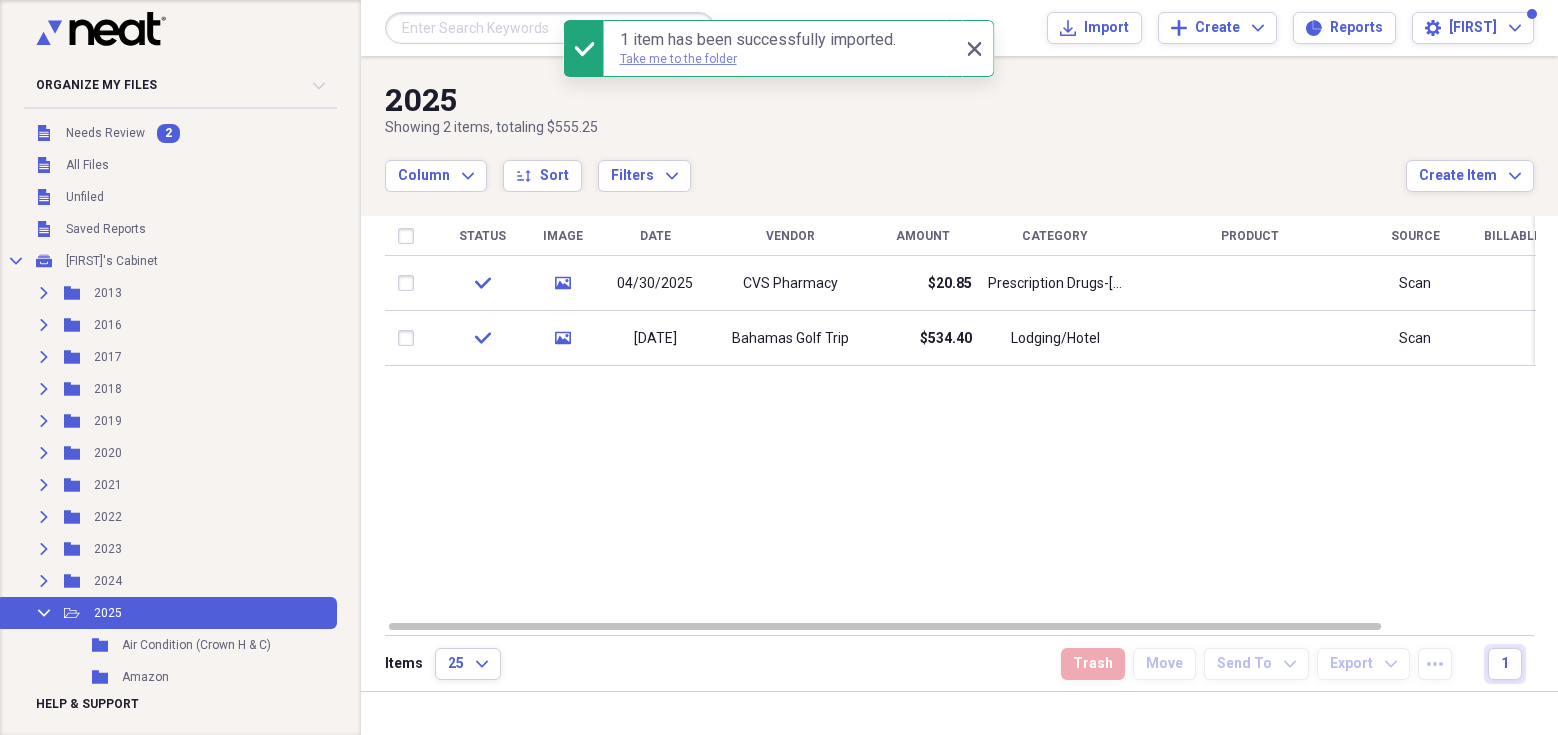 click on "Take me to the folder" at bounding box center (678, 59) 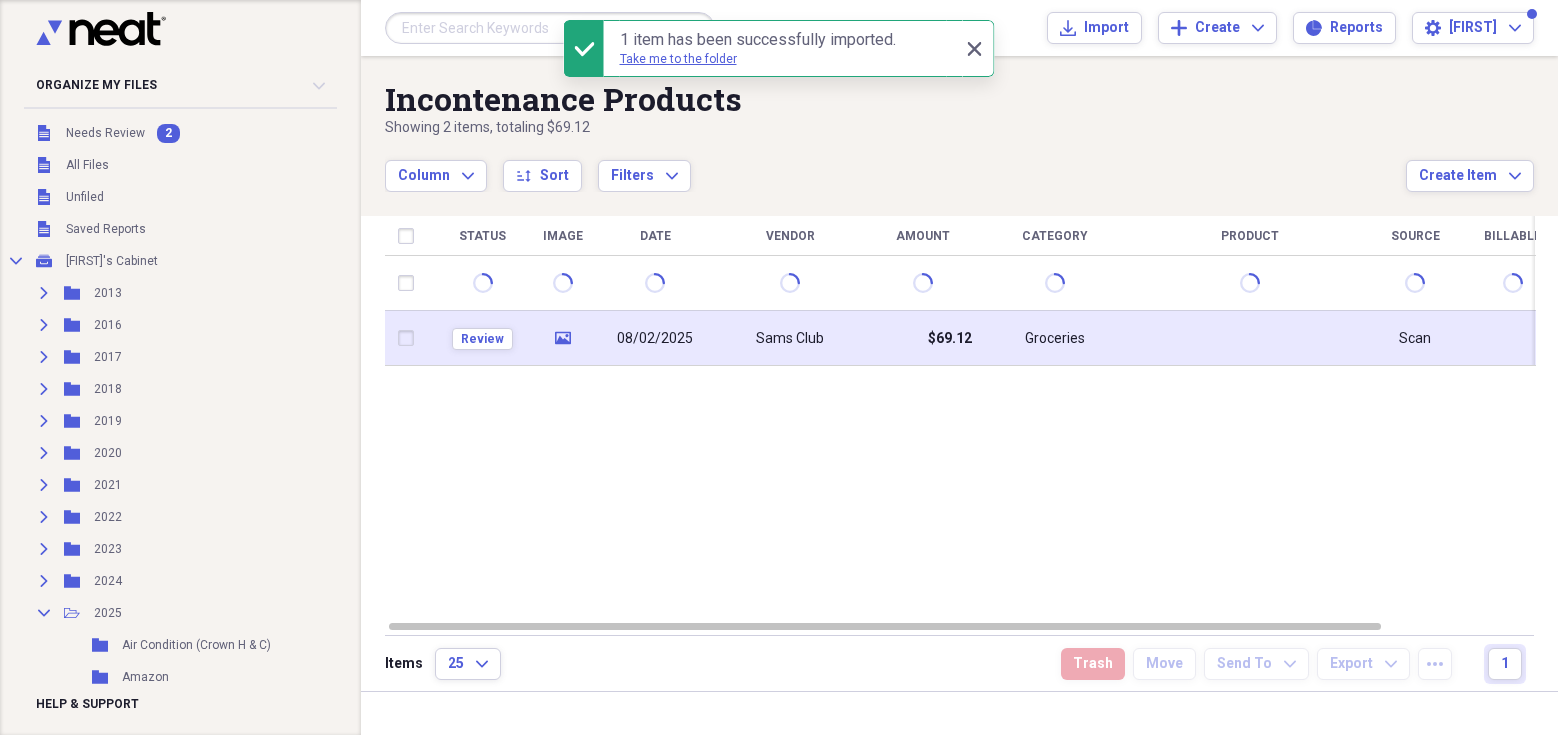 click on "08/02/2025" at bounding box center (655, 338) 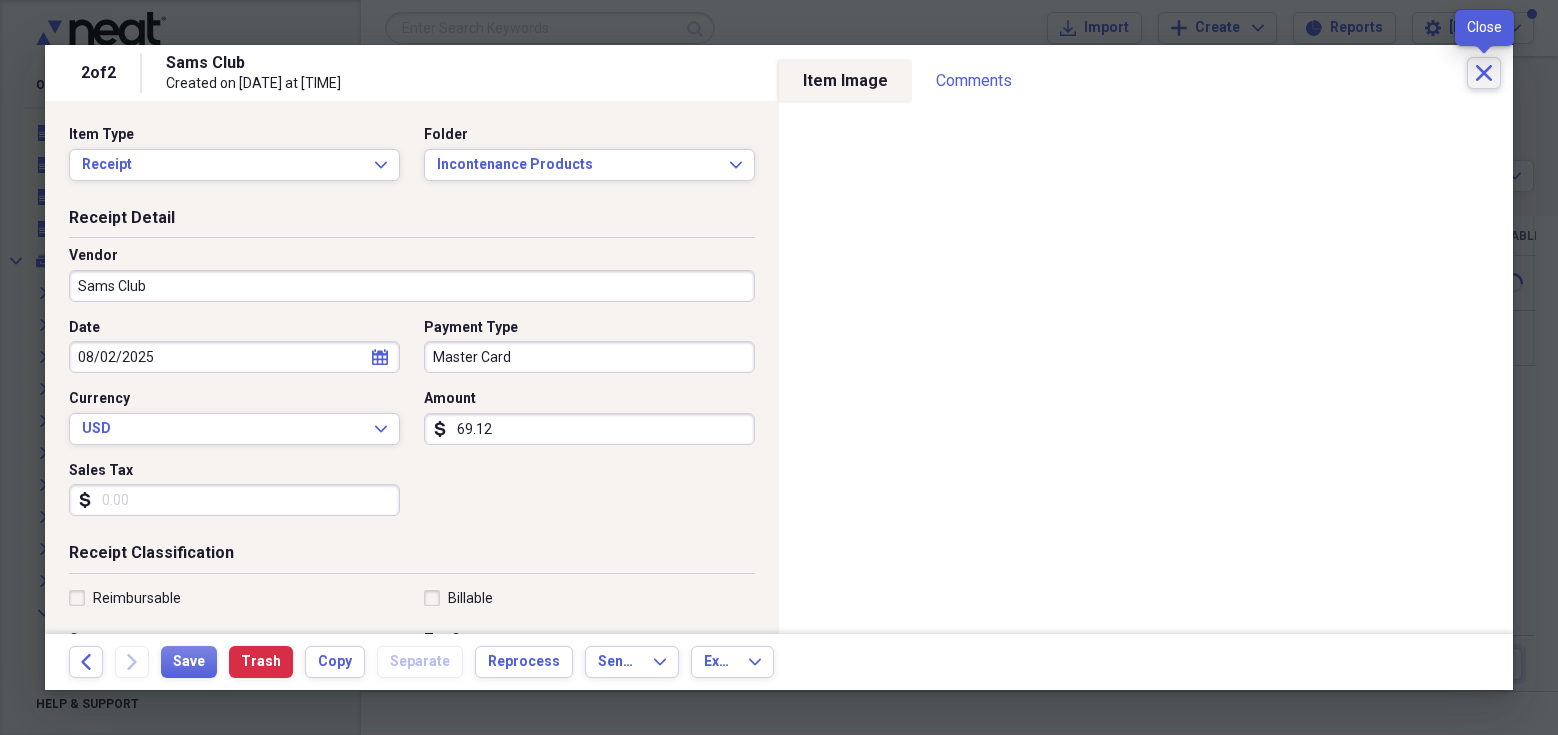 click on "Close" 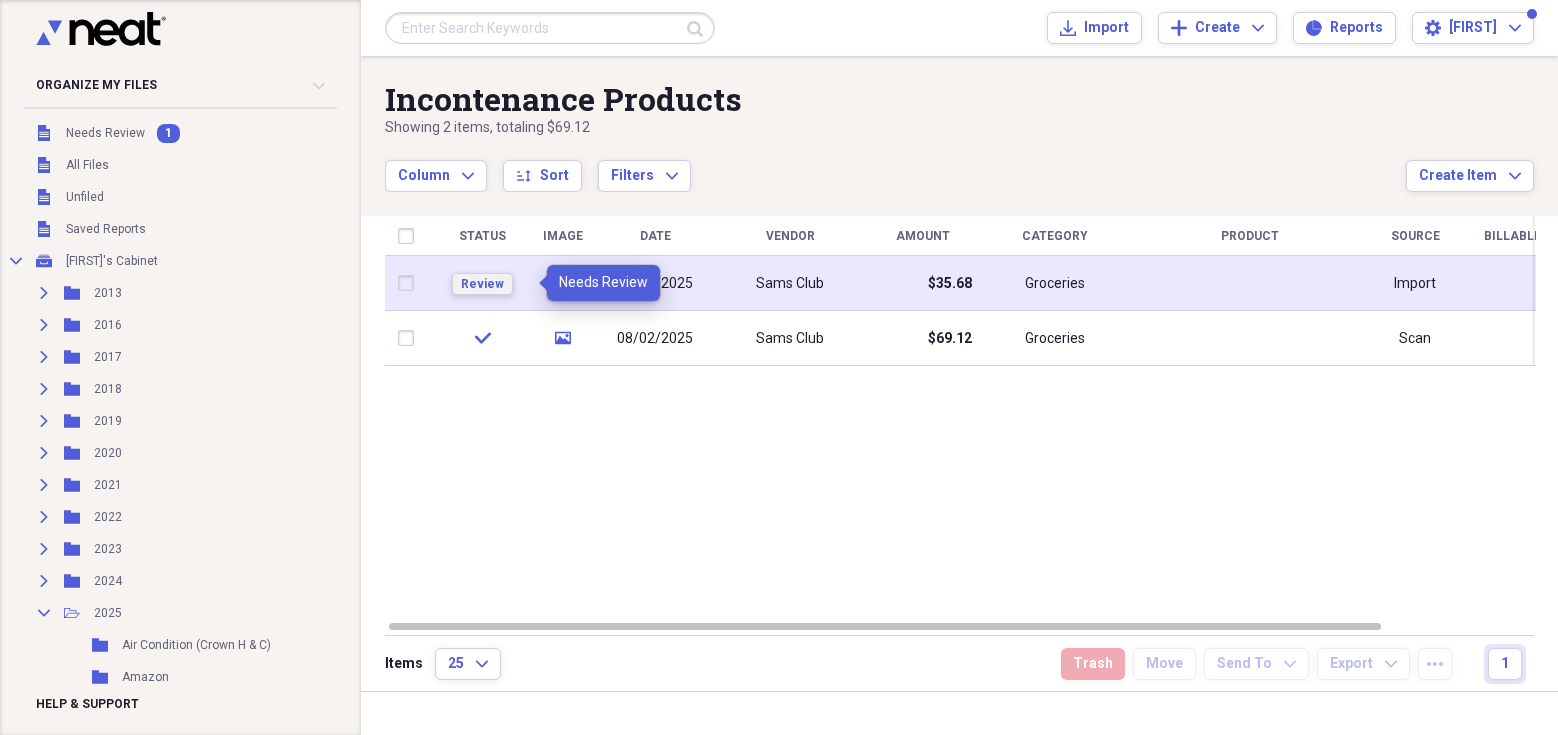 click on "Review" at bounding box center [482, 284] 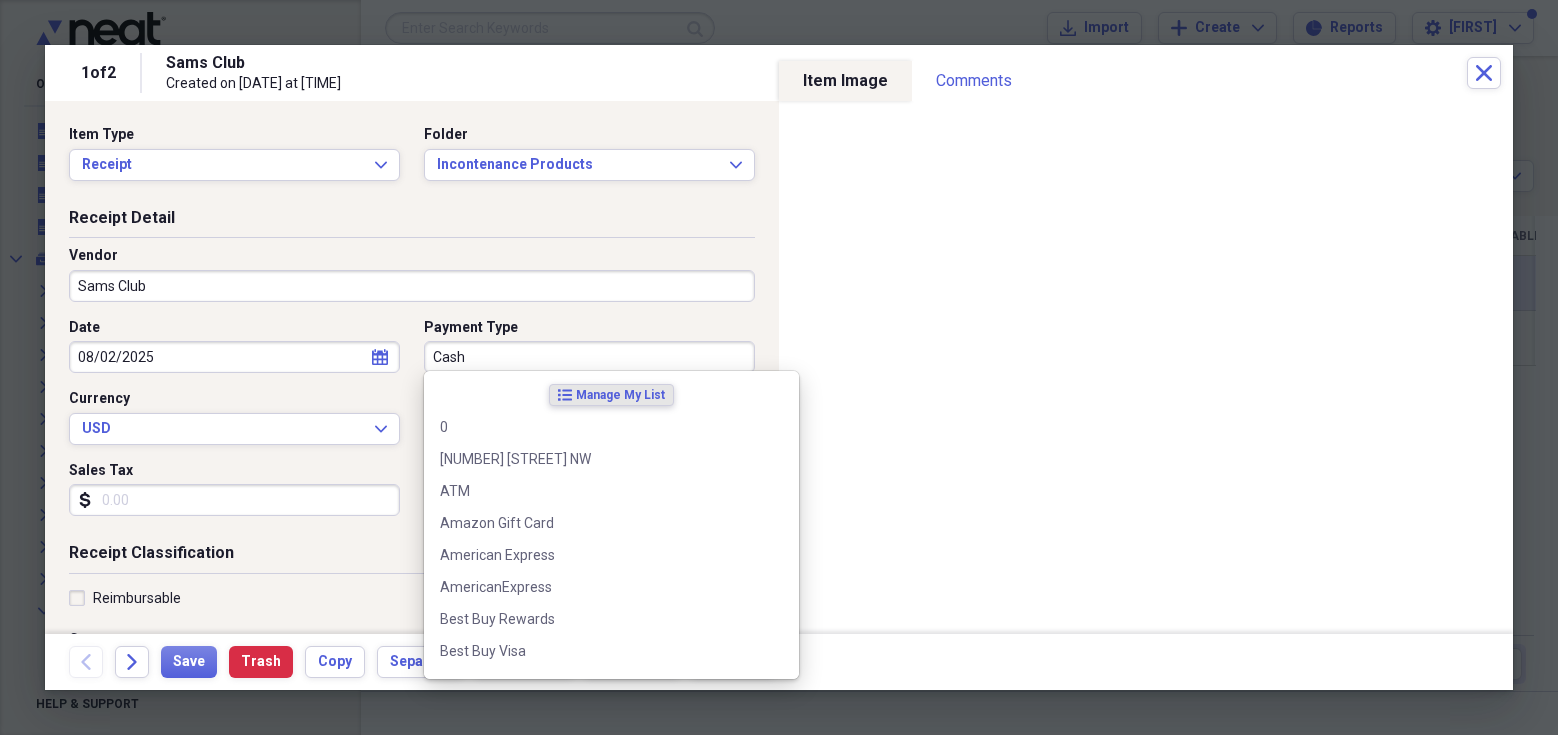 click on "Cash" at bounding box center [589, 357] 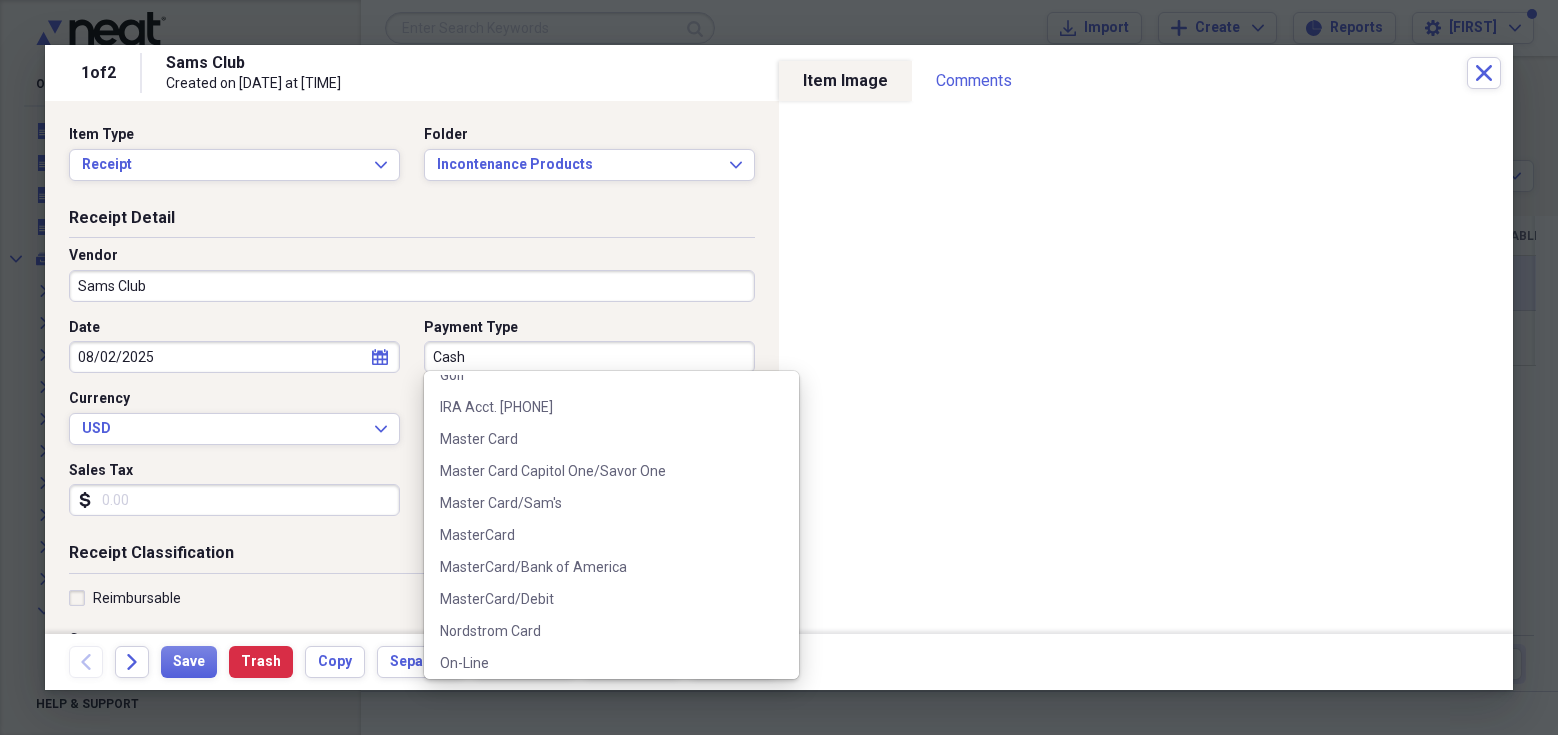 scroll, scrollTop: 1019, scrollLeft: 0, axis: vertical 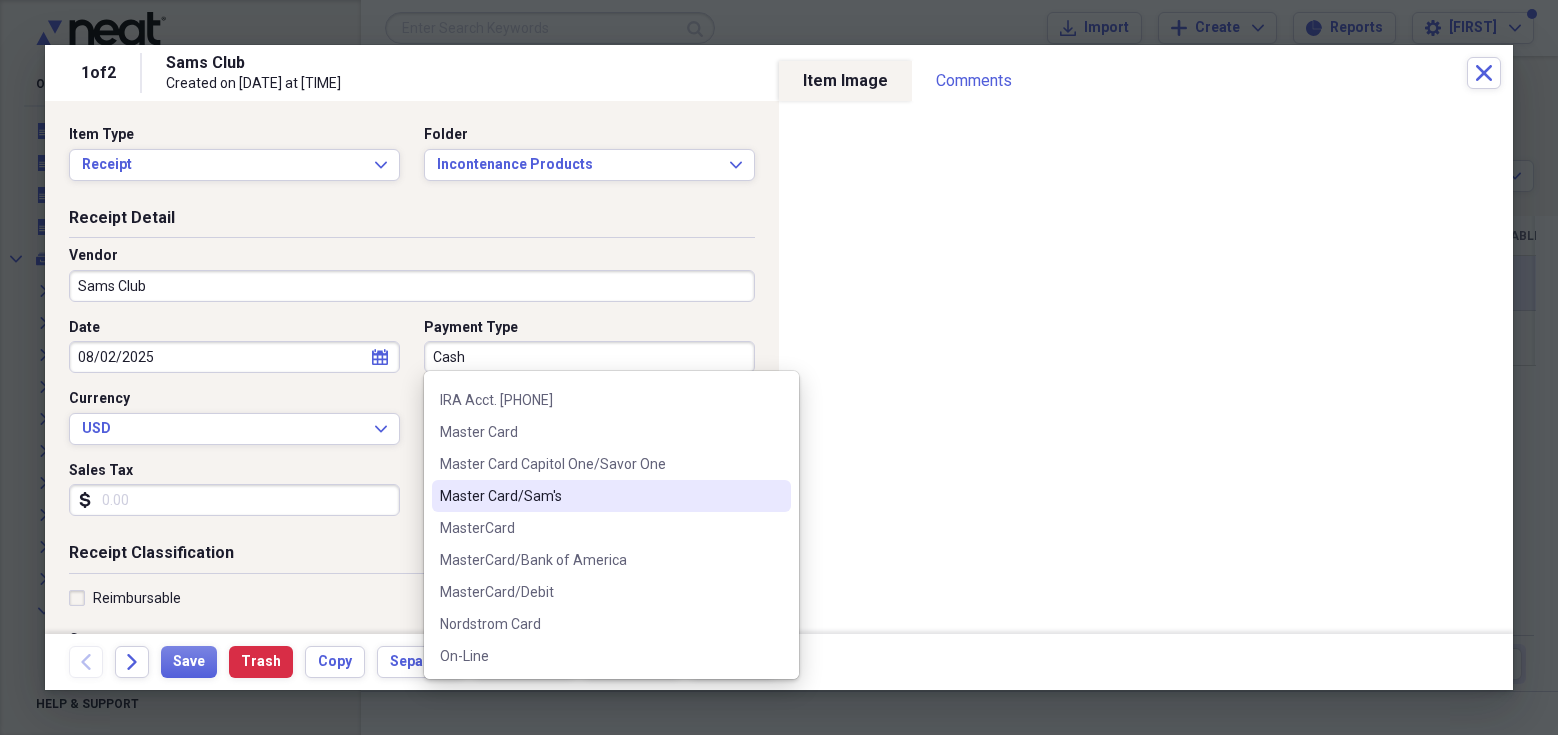 click on "Master Card/Sam's" at bounding box center (599, 496) 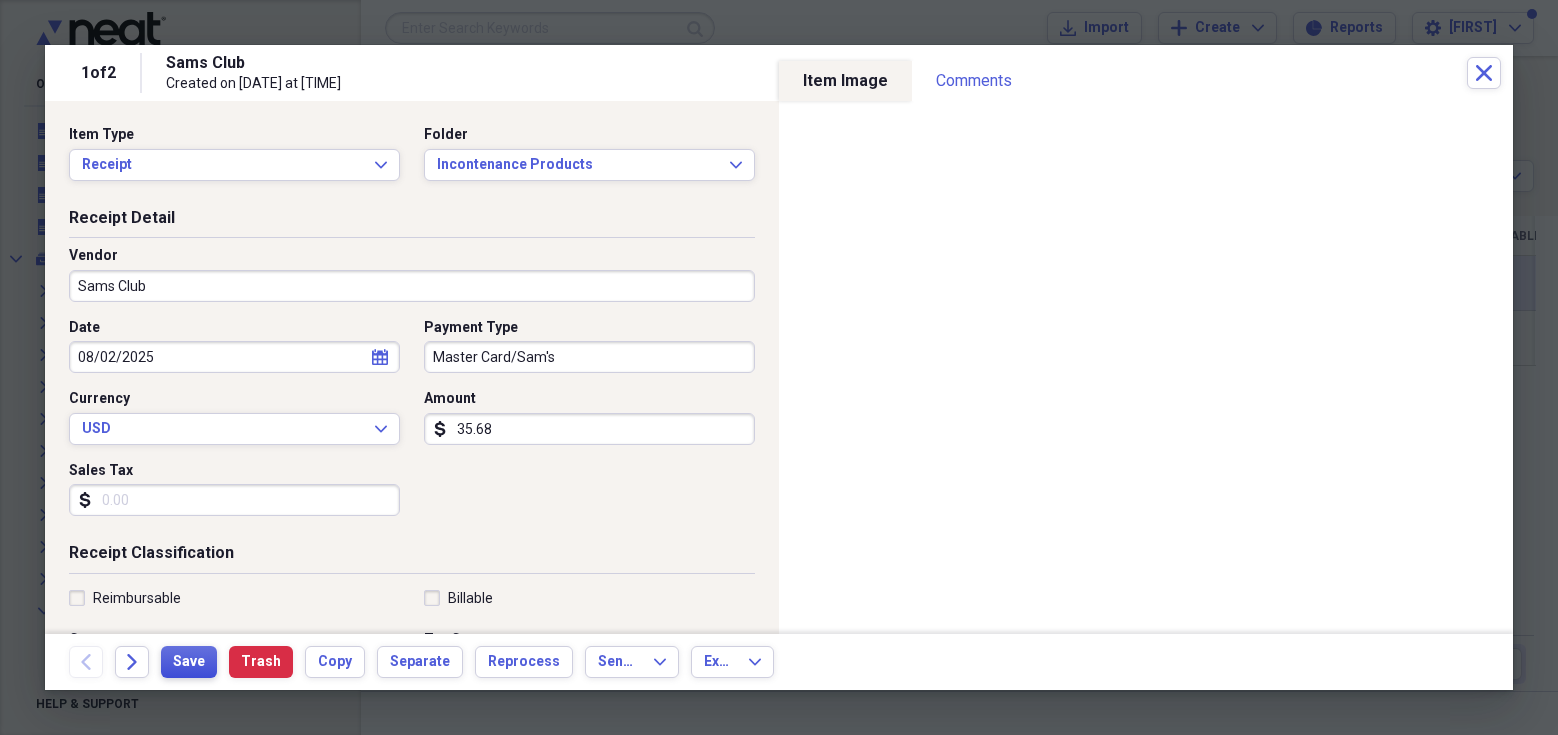 click on "Save" at bounding box center [189, 662] 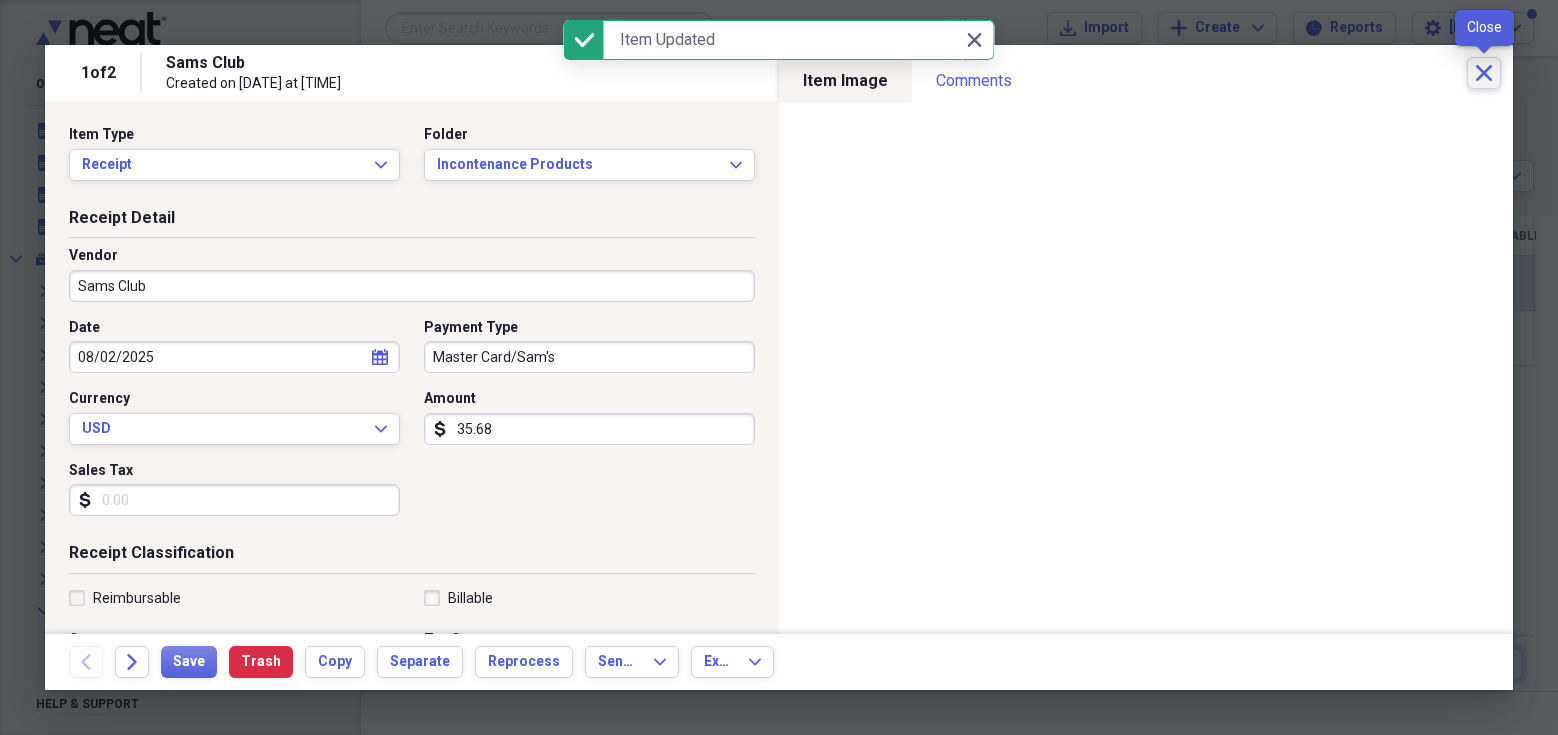click 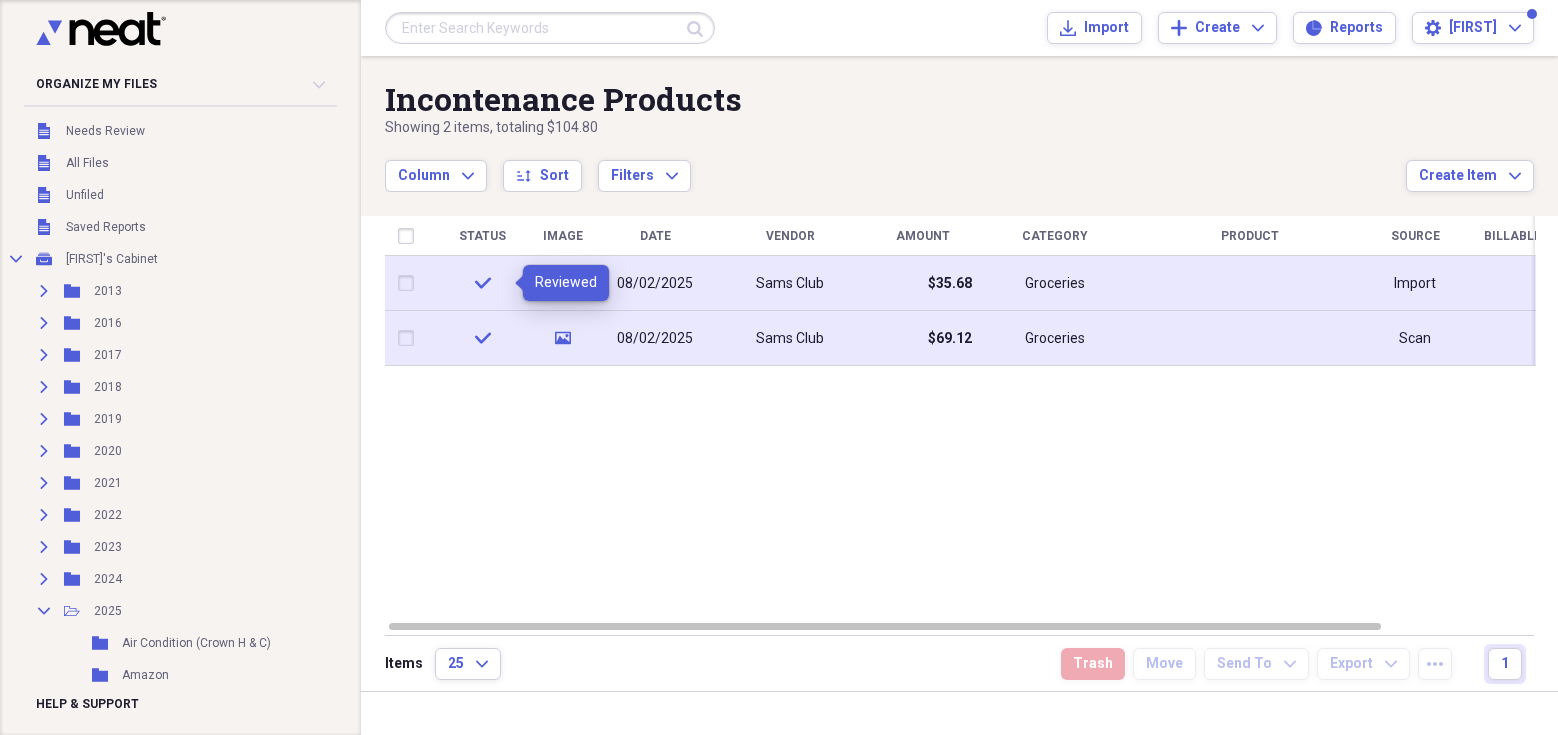 click on "$69.12" at bounding box center (922, 338) 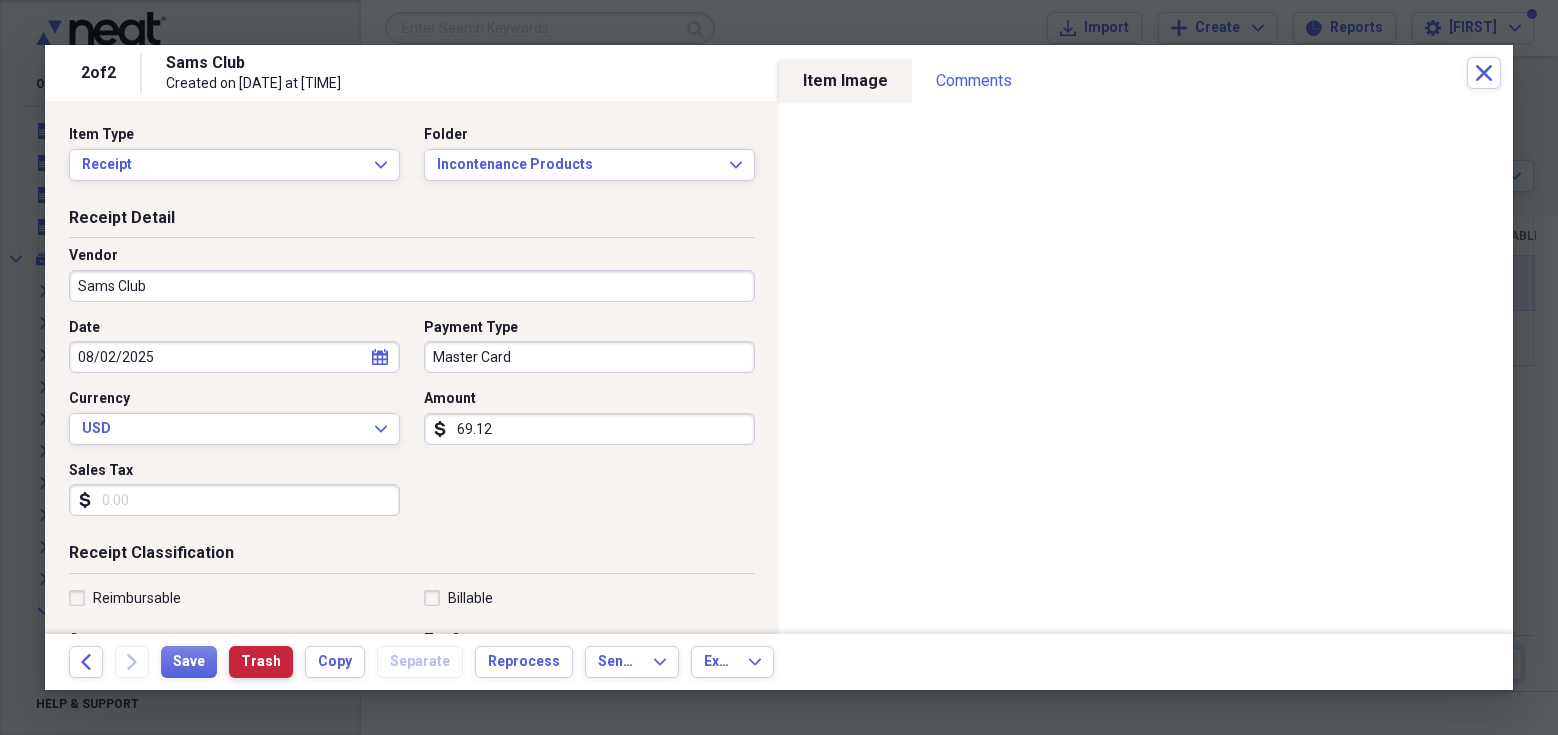 click on "Trash" at bounding box center [261, 662] 